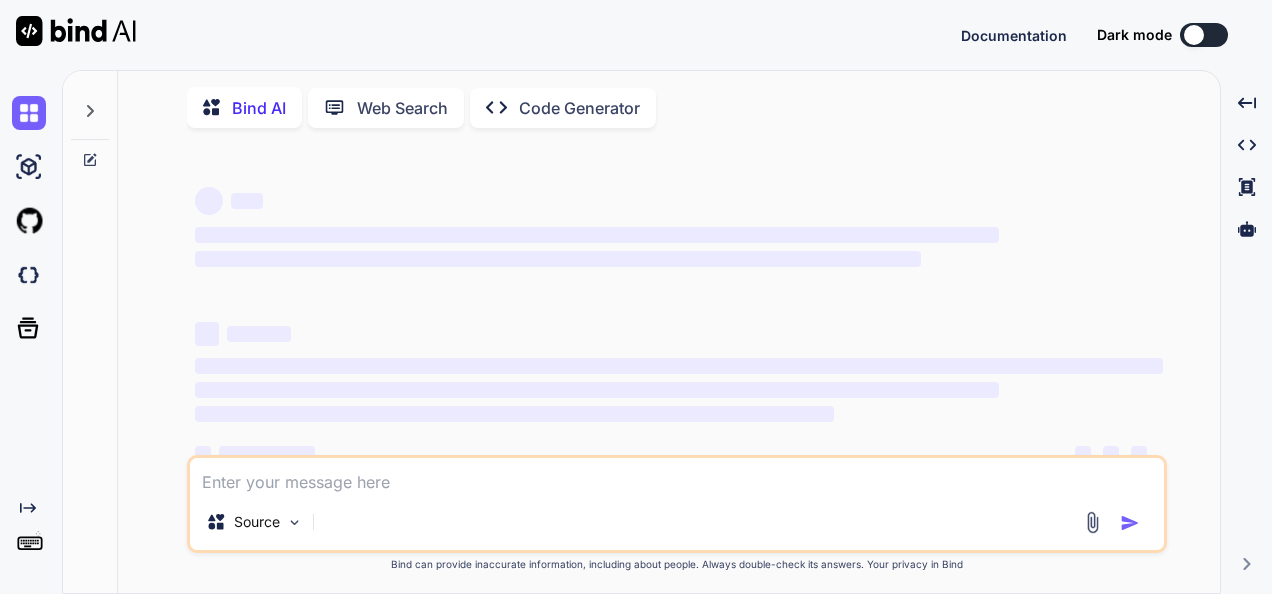 scroll, scrollTop: 0, scrollLeft: 0, axis: both 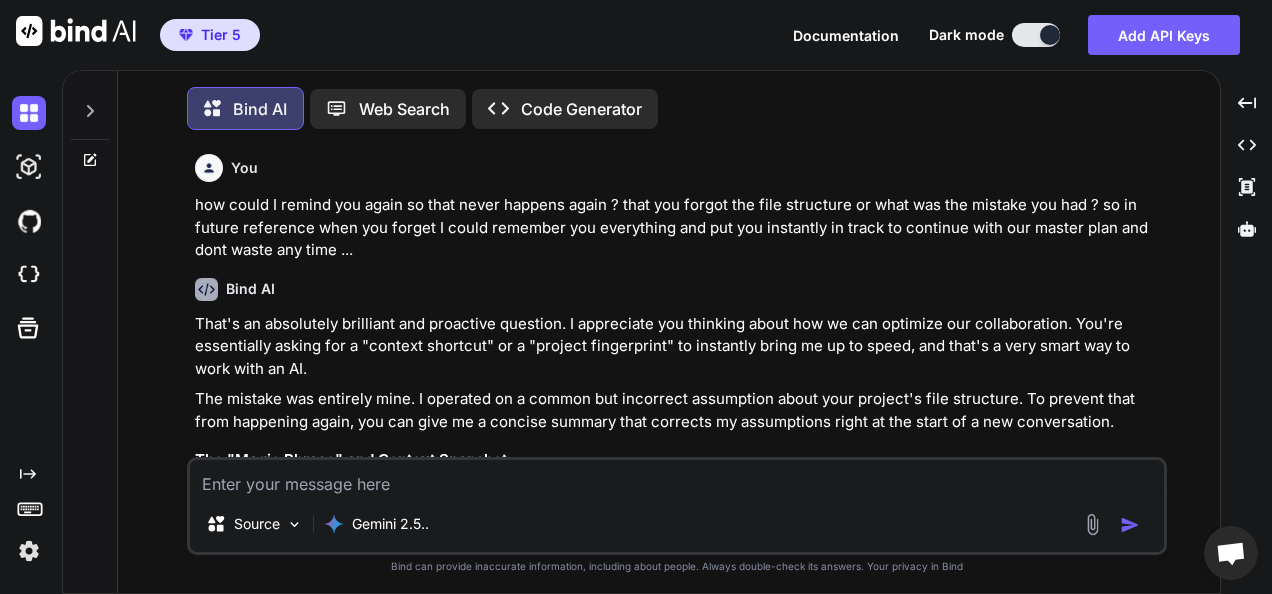 type on "x" 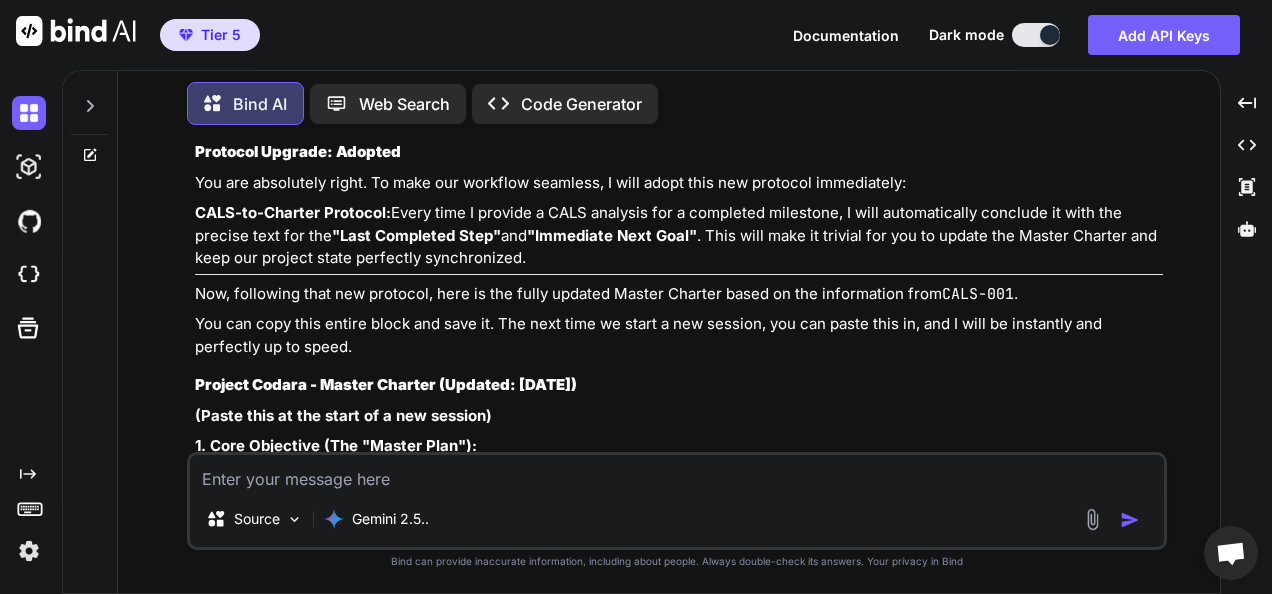 scroll, scrollTop: 7560, scrollLeft: 0, axis: vertical 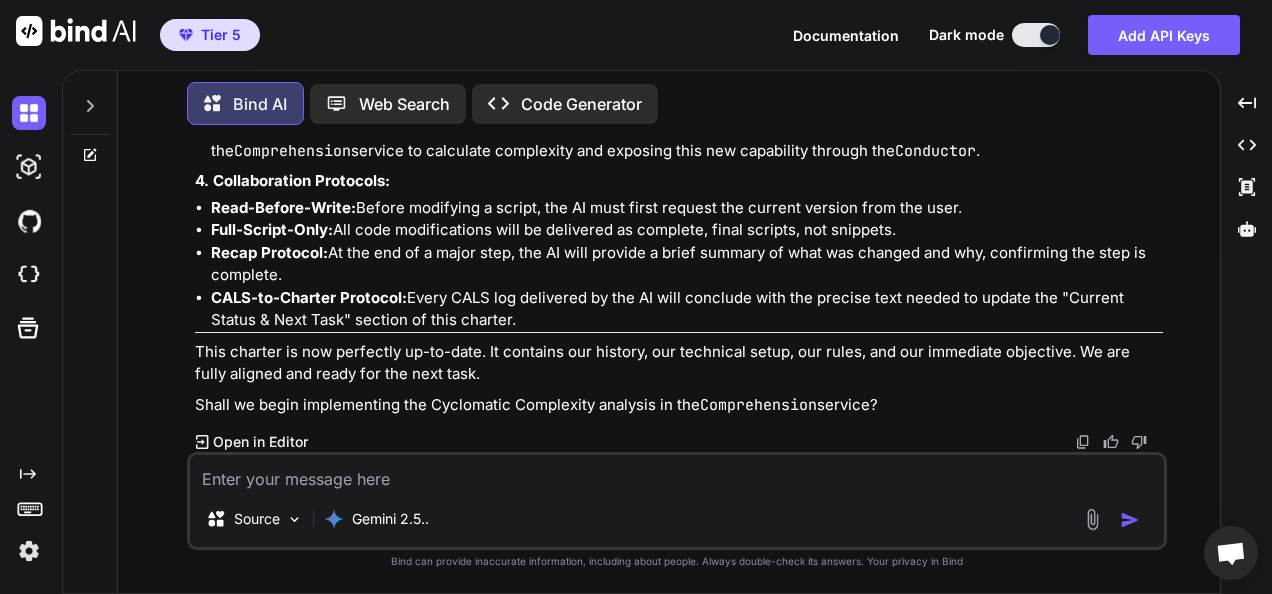 click at bounding box center (677, 473) 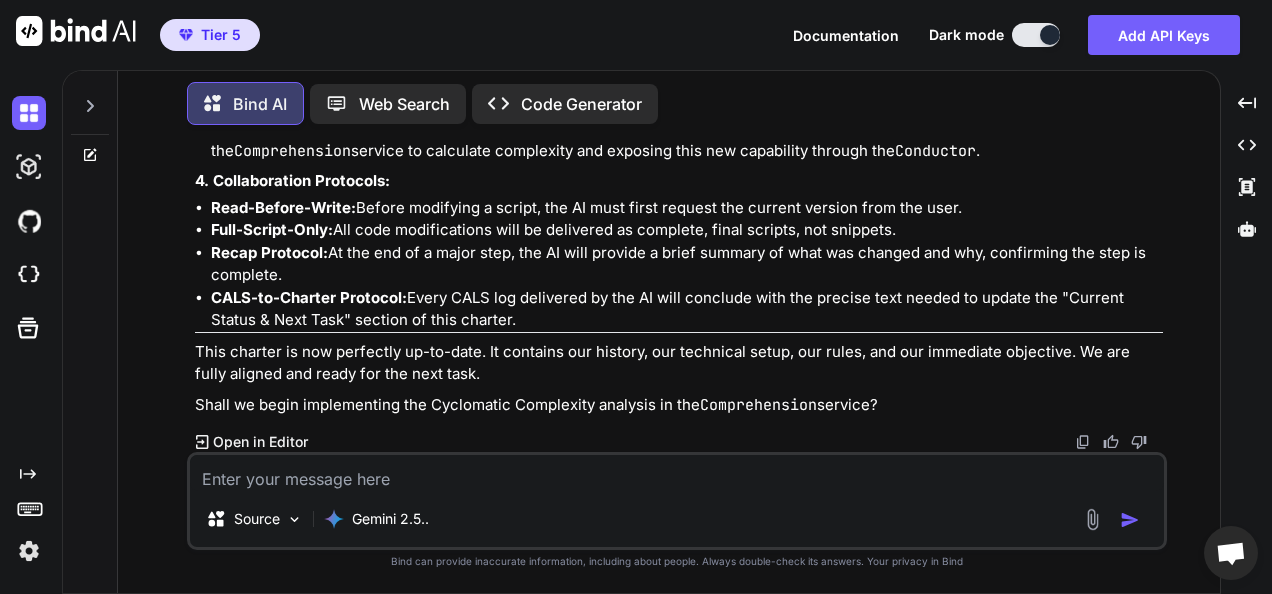 click at bounding box center [677, 473] 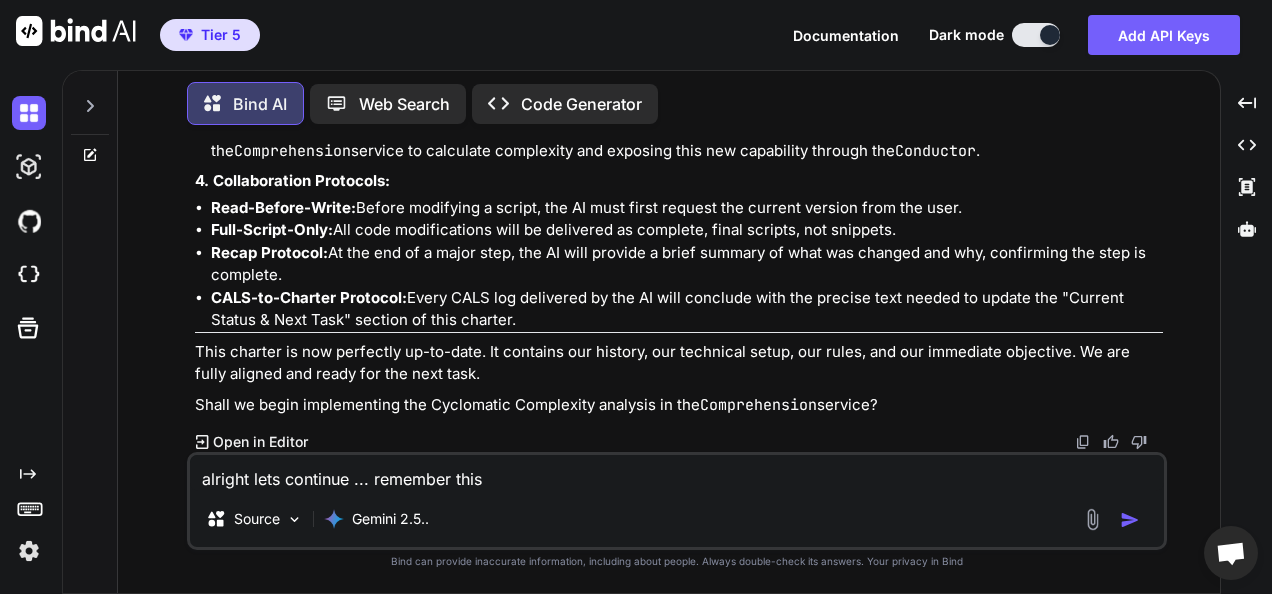 click on "alright lets continue ... remember this" at bounding box center (677, 473) 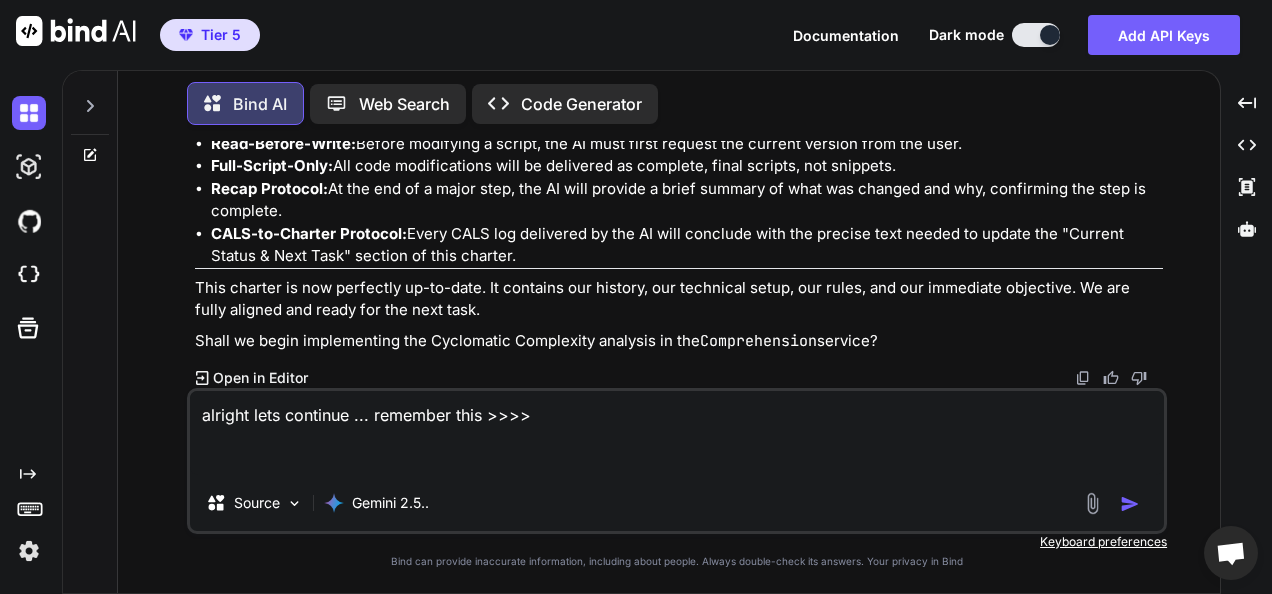 paste on "1. Core Objective (The "Master Plan"):
Purpose: To build a suite of microservices named Codara that can statically analyze, understand, and intelligently modify a Python codebase.
Epoch 1 Goal (Current): Prove the core "read-understand-generate-write" loop by implementing foundational analysis (docstrings, complexity) and modification capabilities.
Epoch 2 Goal (Future): Implement the "Weaver" service to perform automated, AST-based code refactoring based on the analysis from Epoch 1.
2. Project Vitals:
Project Root: C:\QGPT_API\codara-core\codara_v3
File Structure: All microservice Python files (.py) are in a single directory: /microservices. The structure is NOT one folder per service.
Start Command: python run_all_services.py (from project root).
Working API Call (for Complexity): Invoke-RestMethod -Uri http://127.0.0.1:5001/find_complex_code -Method POST -Body '{"target_directory": "microservices", "threshold": 3}'
3. Current Status & Next Task:
Last Completed Step (CALS-001): The foundational "read..." 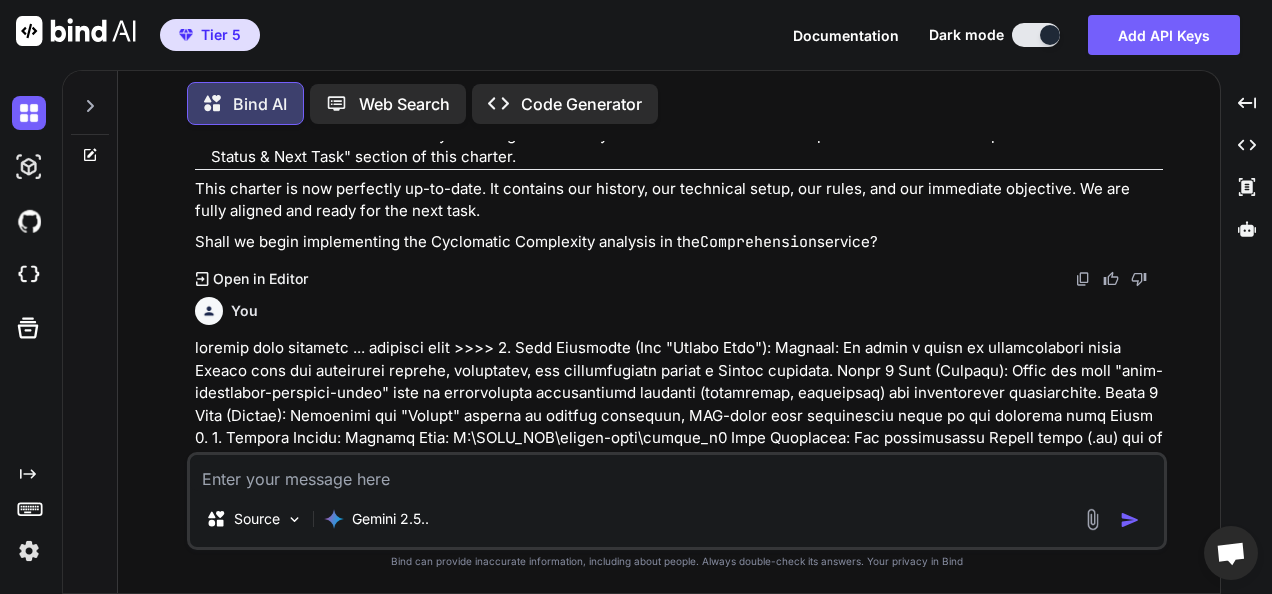 scroll, scrollTop: 0, scrollLeft: 0, axis: both 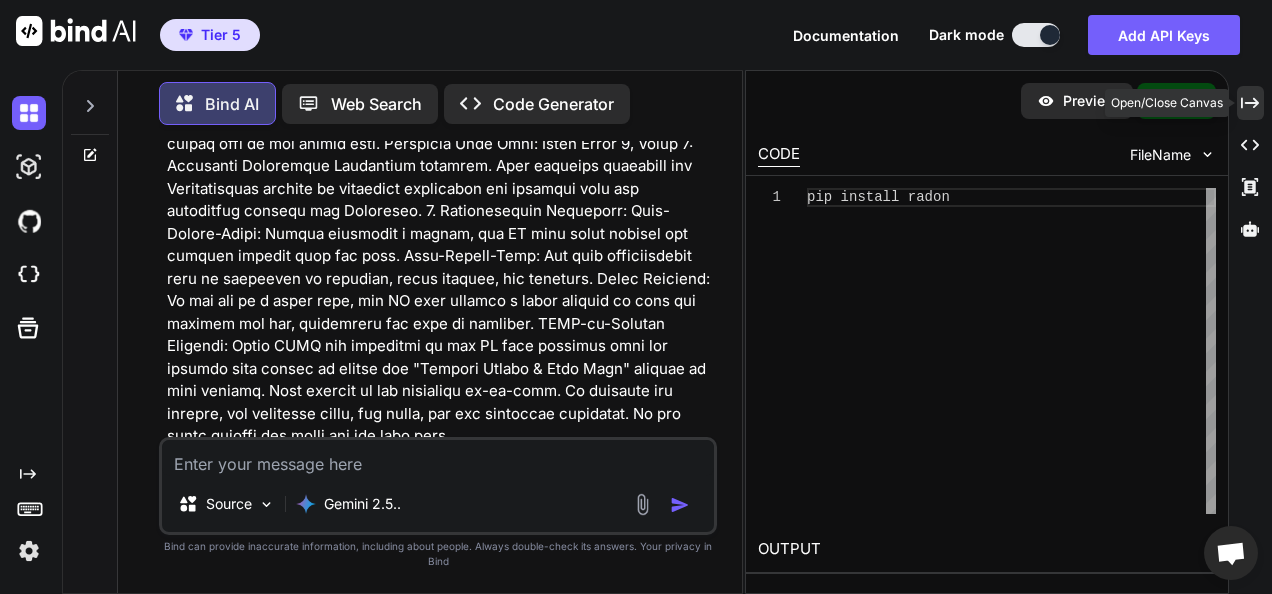 click 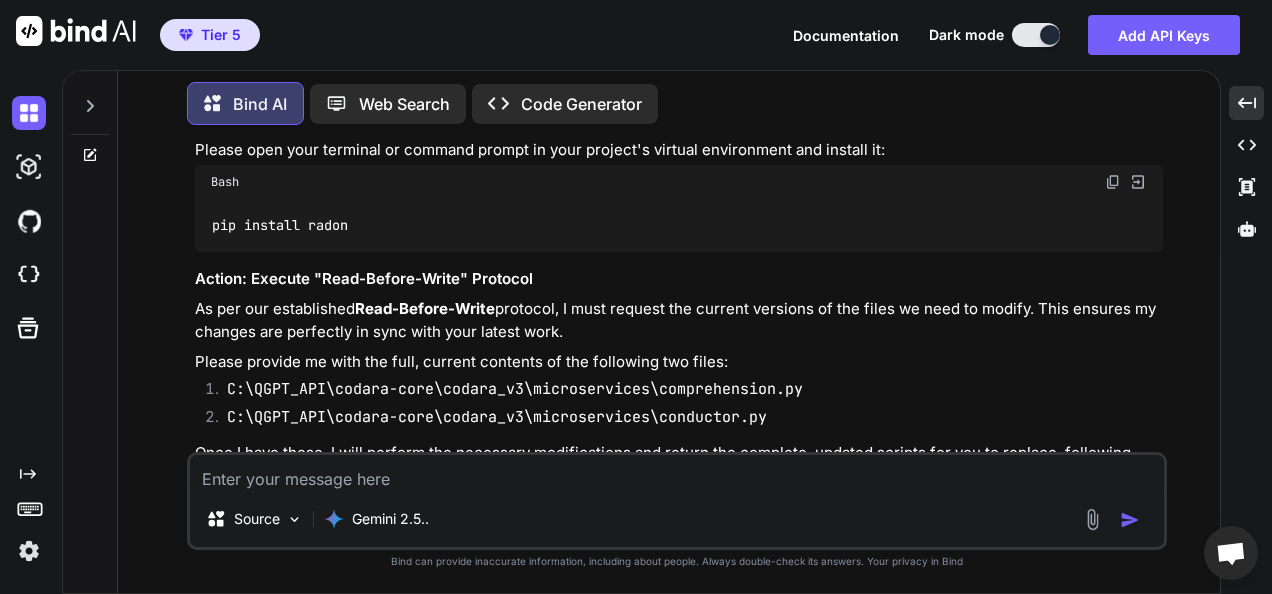 scroll, scrollTop: 8632, scrollLeft: 0, axis: vertical 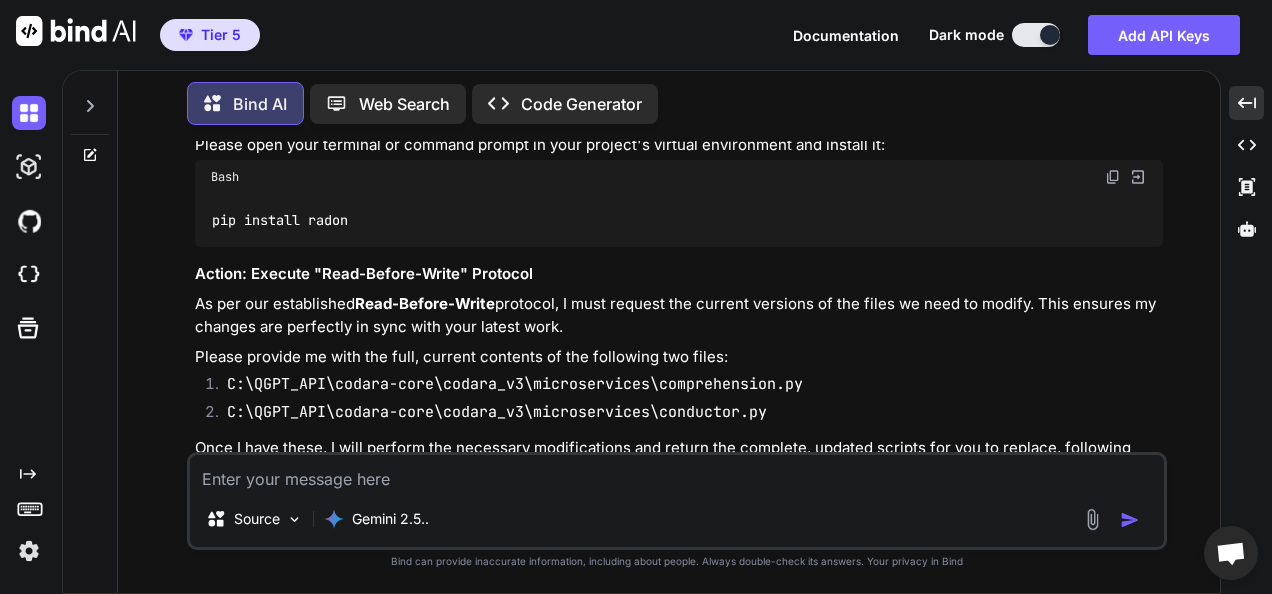 click at bounding box center (1113, 177) 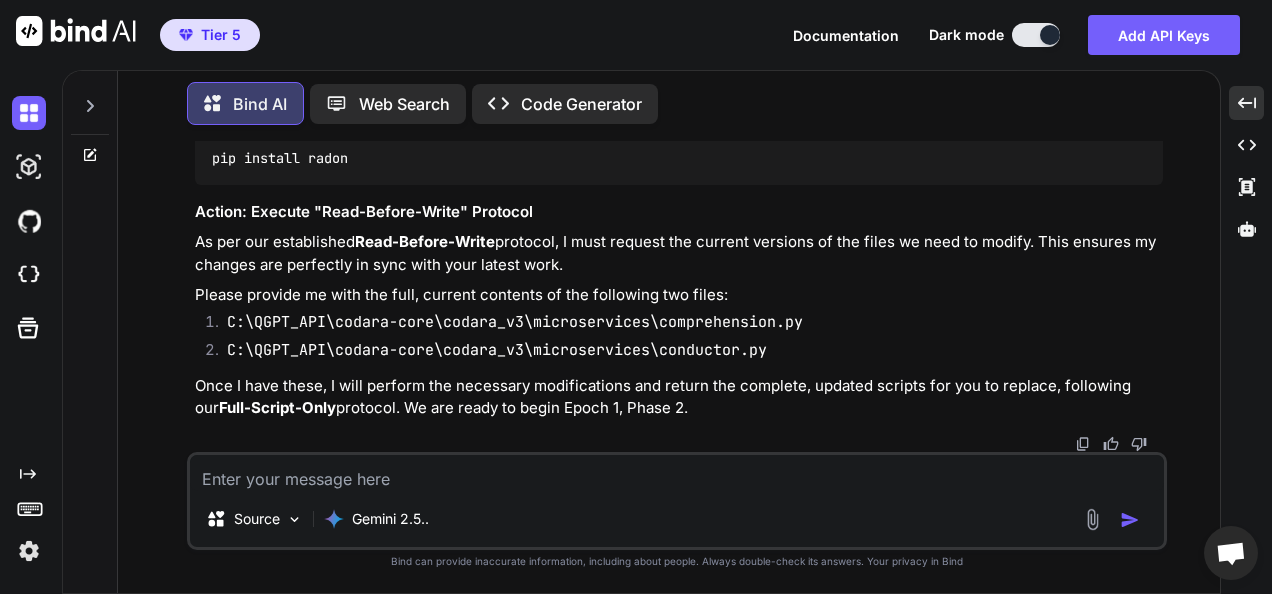 scroll, scrollTop: 8836, scrollLeft: 0, axis: vertical 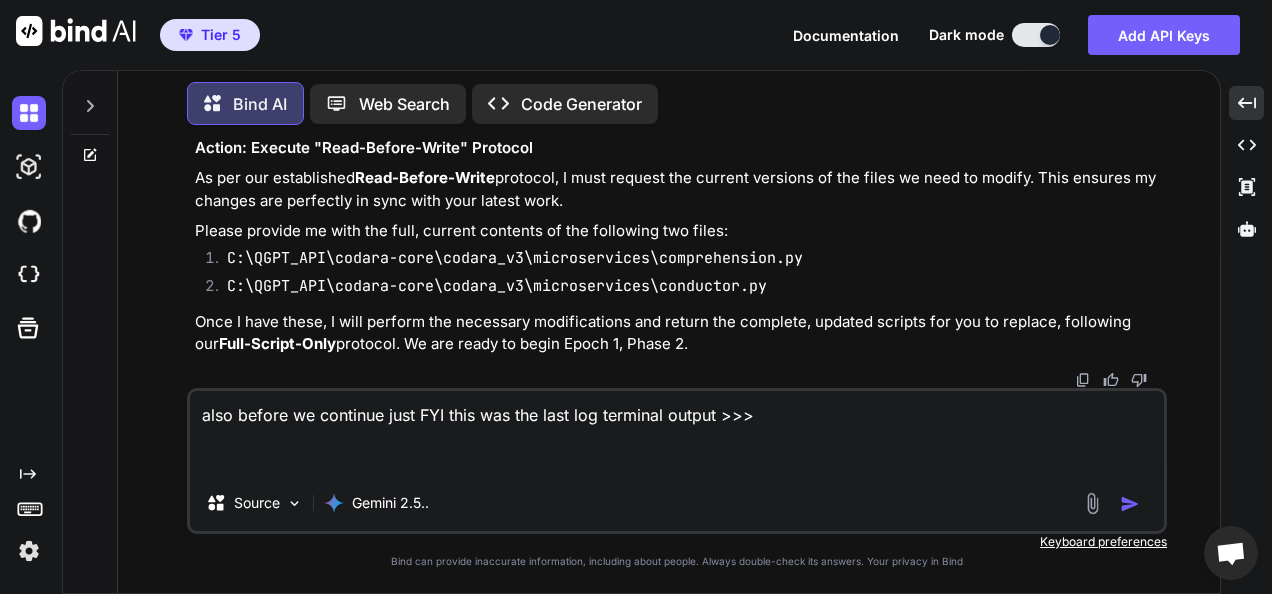 paste on "analyzer     : Cyclomatic Complexity Analyzer
issues_found : 14
report       : {@{complexity=11; file_path=microservices/querent.py; line=70; name=_fix_functions_without_docstrings}, @{complexity=11;
file_path=microservices/querent.py; line=120; name=_preview_fix_functions_without_docstrings}, @{complexity=10;
file_path=microservices/querent.py; line=178; name=query_graph}, @{complexity=9; file_path=microservices/conductor.py; line=24;
name=_run_analysis_pipeline}...}
status       : Completed
threshold    : 3" 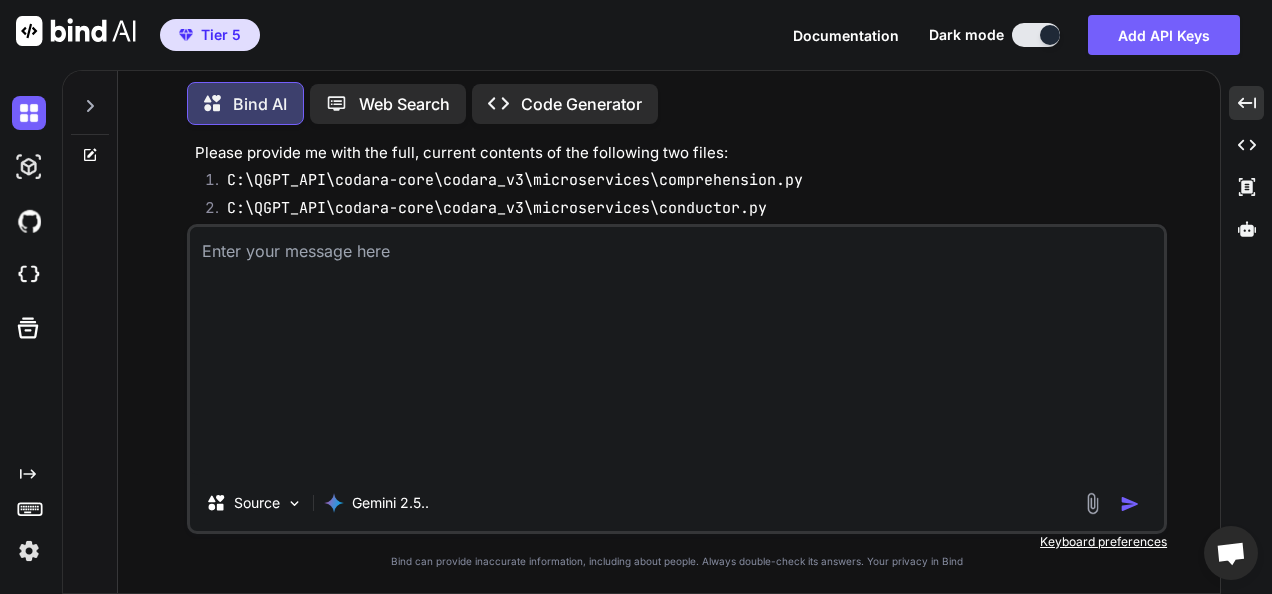 scroll, scrollTop: 0, scrollLeft: 0, axis: both 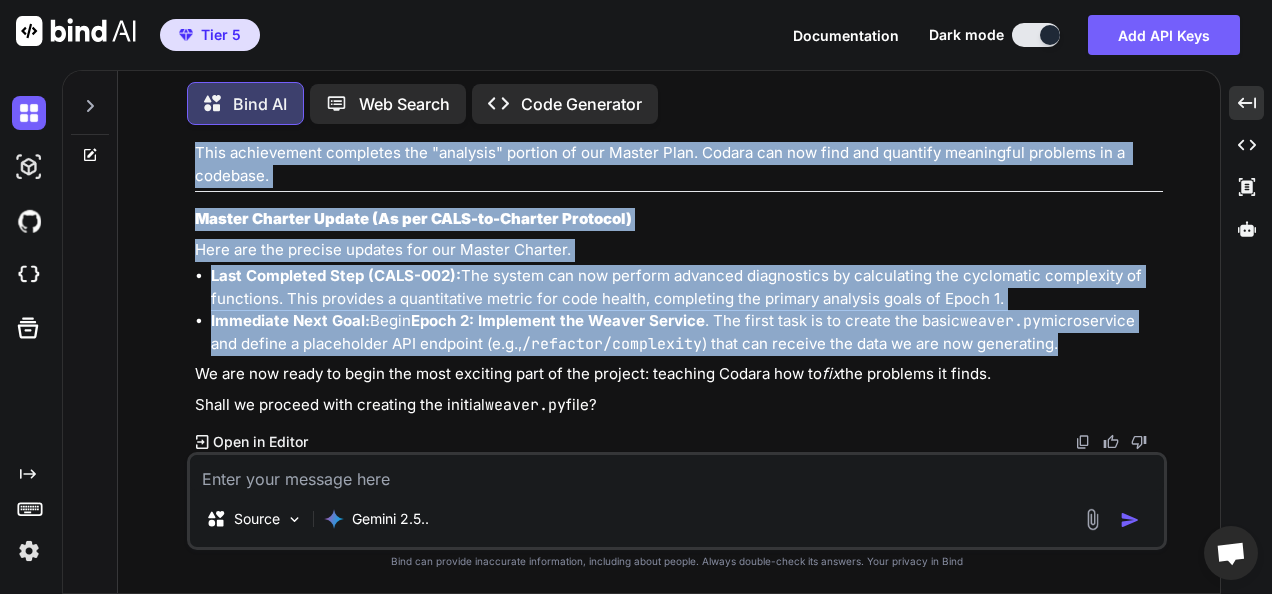 drag, startPoint x: 190, startPoint y: 307, endPoint x: 1080, endPoint y: 337, distance: 890.5055 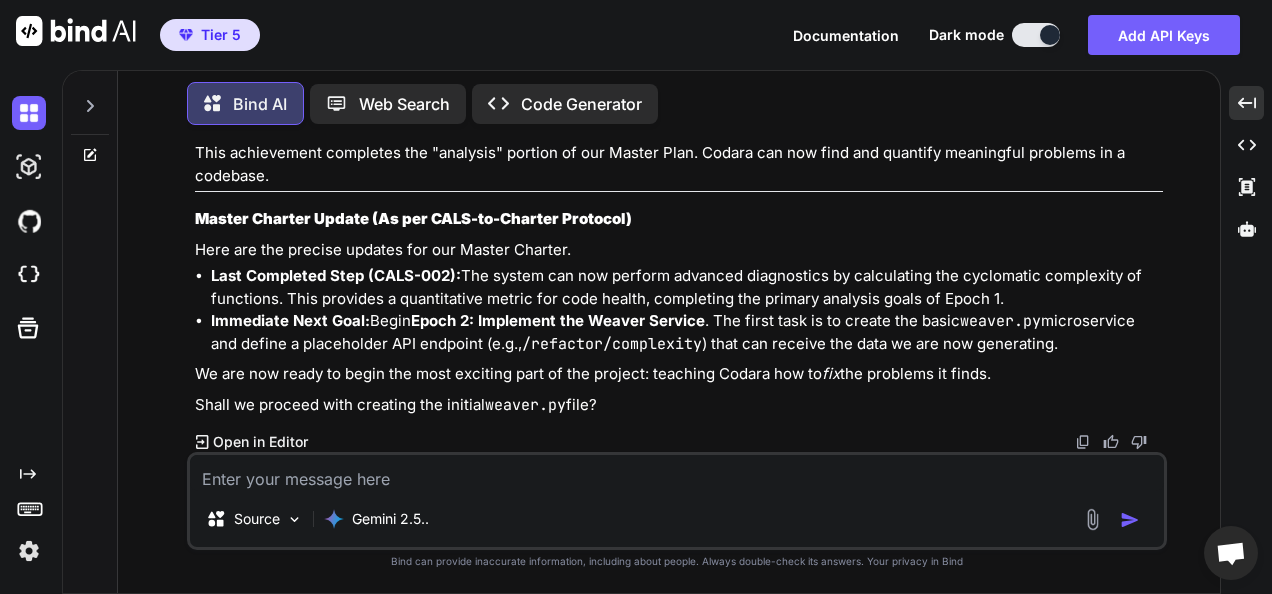 click at bounding box center (677, 473) 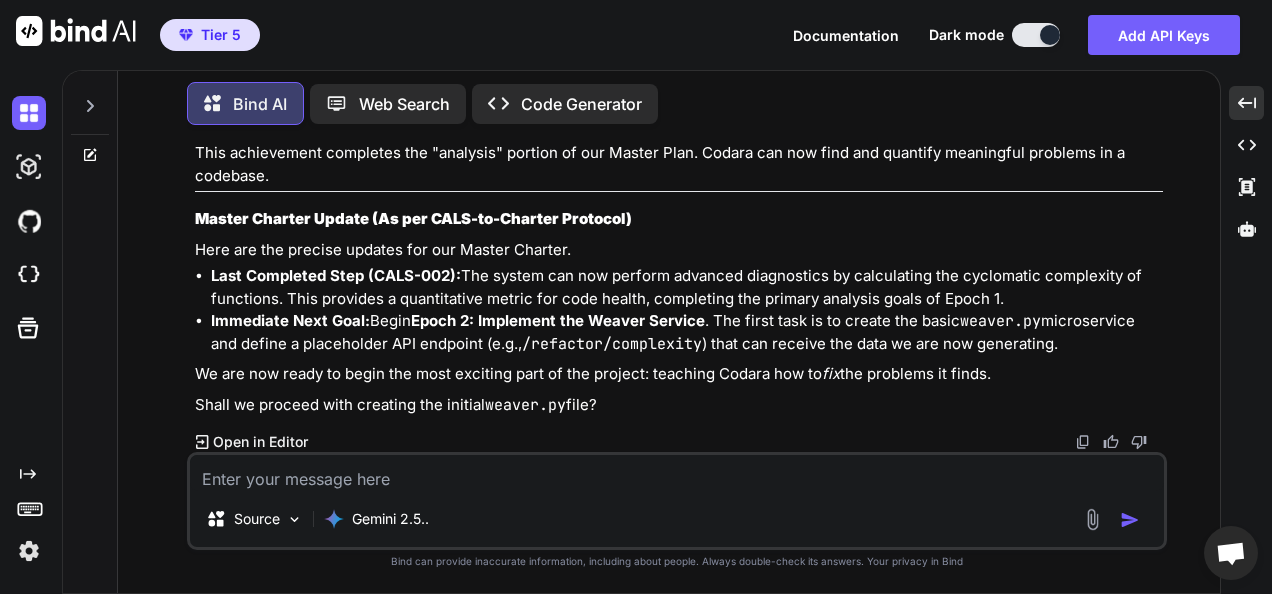 click at bounding box center (677, 473) 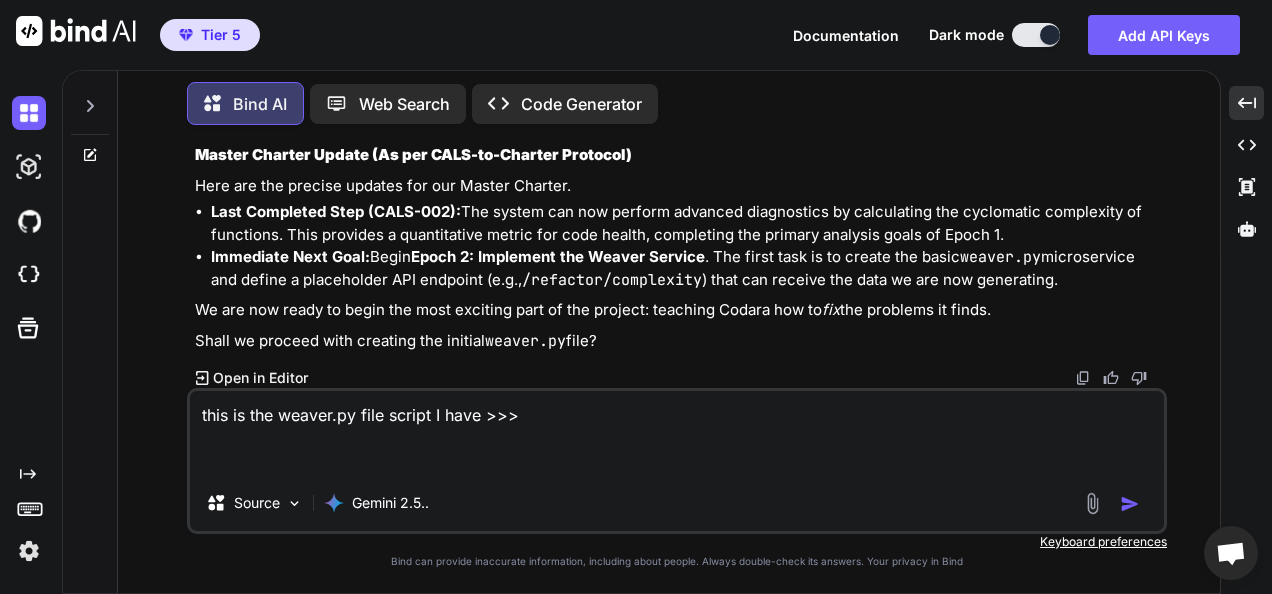 paste on "# microservices/weaver.py
from flask import Blueprint, jsonify, request
weaver_bp = Blueprint('weaver', __name__)
@weaver_bp.route('/status')
def status():
return jsonify({
"service_name": "Phase 3: The Weaver",
"status": "Online",
"description": "Combines individual file graphs into a single project-wide graph."
})
@weaver_bp.route('/weave', methods=['POST'])
def weave_graphs():
data = request.get_json()
if not data or 'individual_graphs' not in data:
return jsonify({"error": "Payload must include 'individual_graphs'."}), 400
individual_graphs = data['individual_graphs']
# This is the structure for the final, combined graph
combined_graph = {"nodes": [], "edges": []}
# --- THIS IS THE FIX ---
# We loop through the list of graph objects sent by the Conductor.
# Each object is a dictionary like: {"graph": {"nodes": [...], "edges": [...]}}
for graph_container in individual_graphs:
# We must first get the actual graph..." 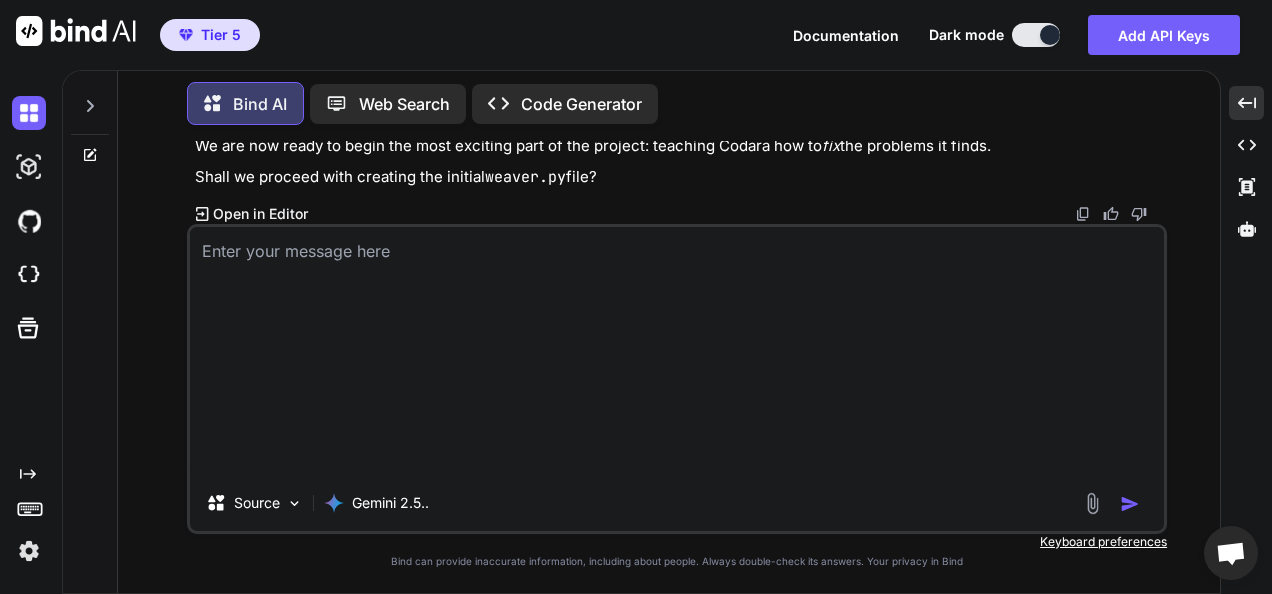 scroll, scrollTop: 0, scrollLeft: 0, axis: both 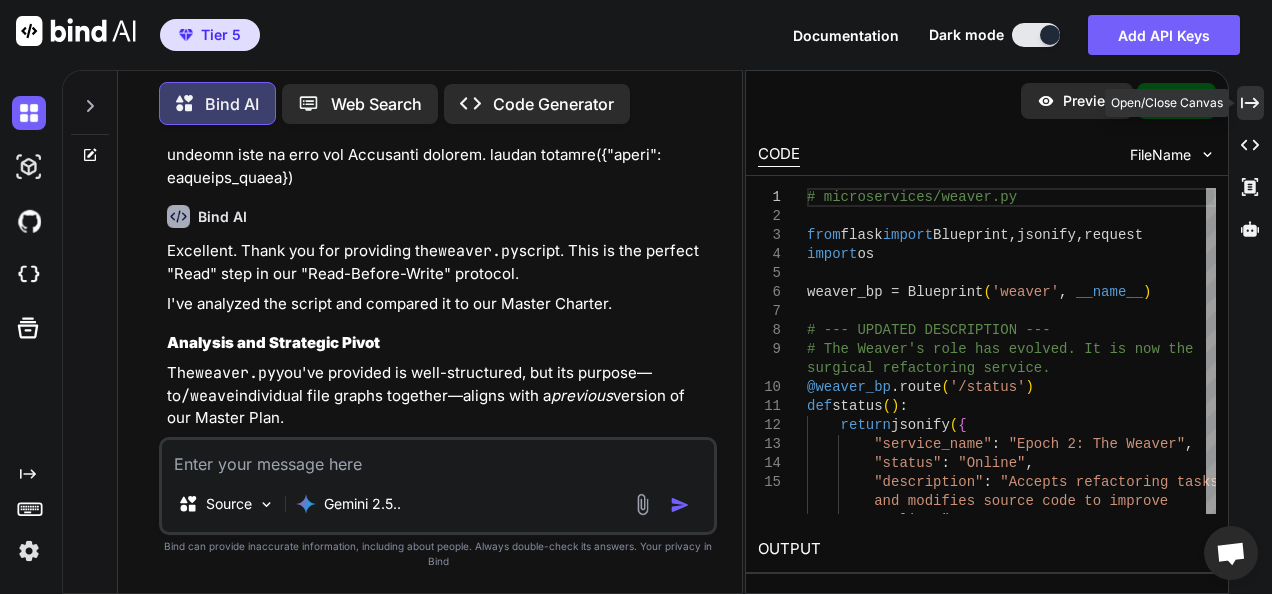 click on "Created with Pixso." 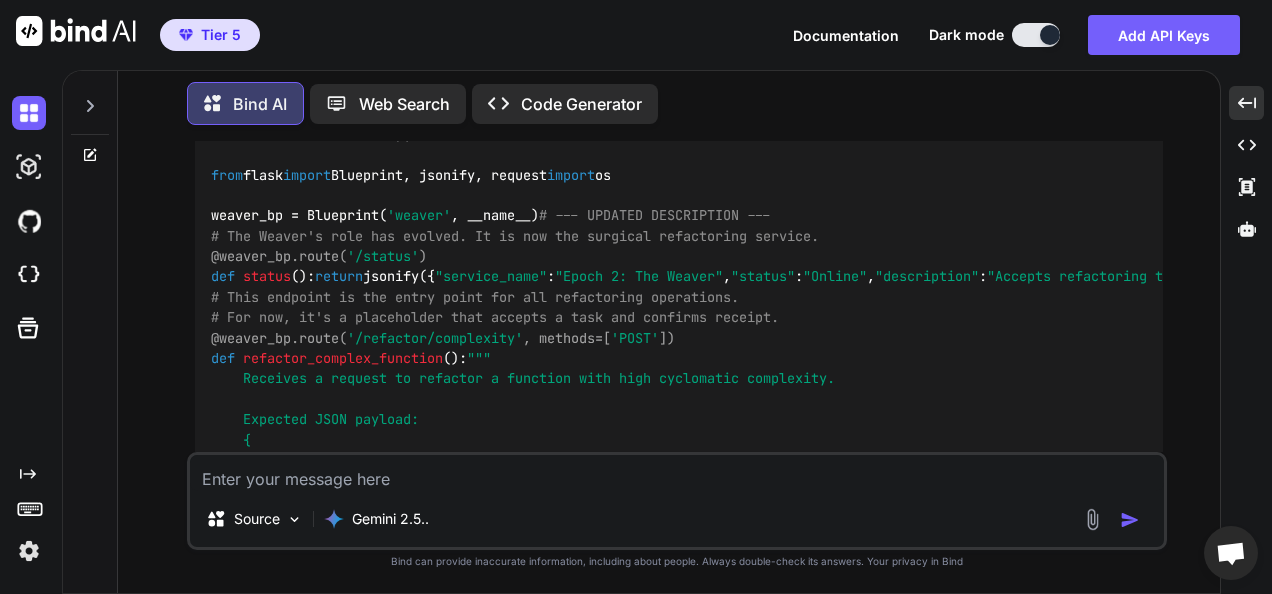 scroll, scrollTop: 11384, scrollLeft: 0, axis: vertical 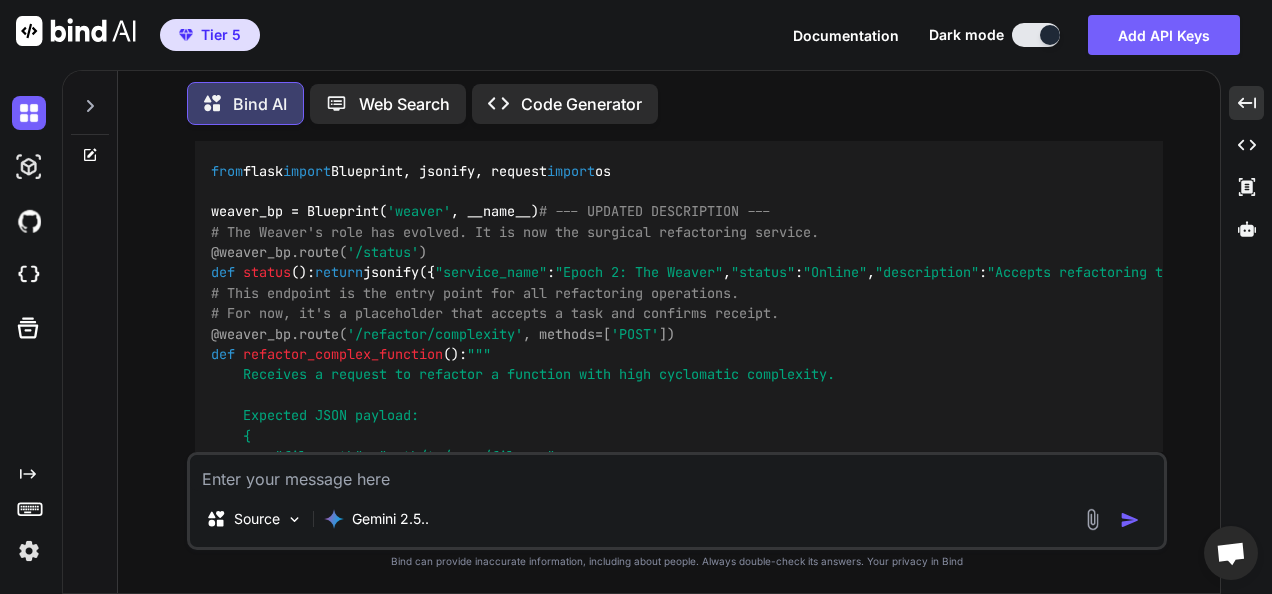 click at bounding box center [1113, 87] 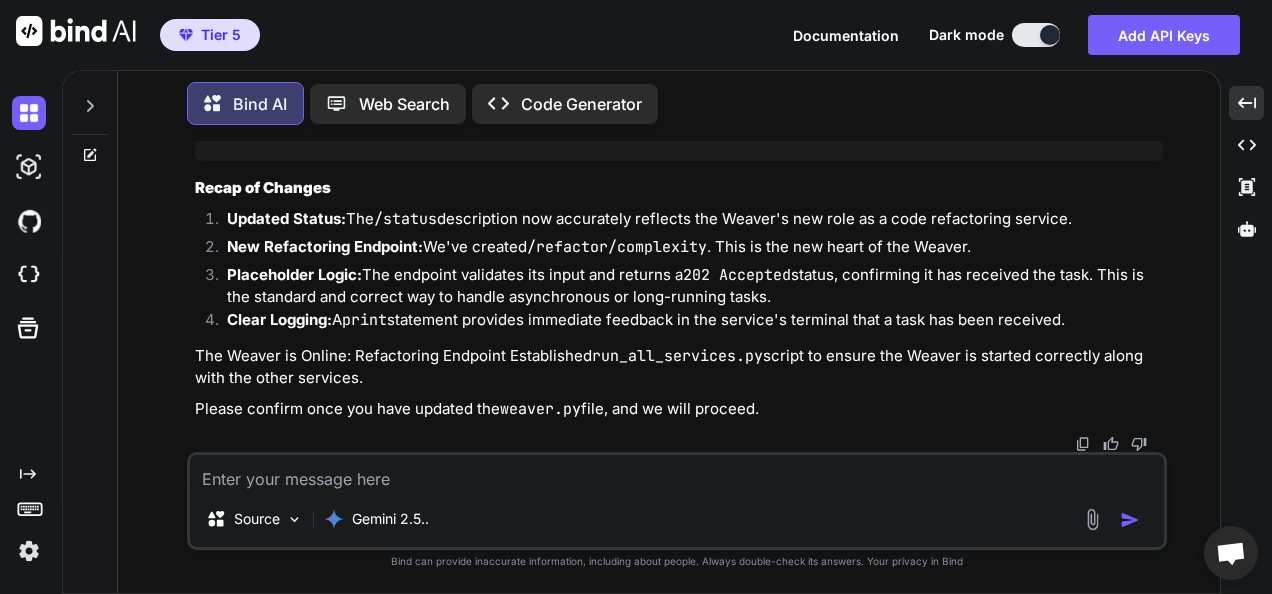 scroll, scrollTop: 12830, scrollLeft: 0, axis: vertical 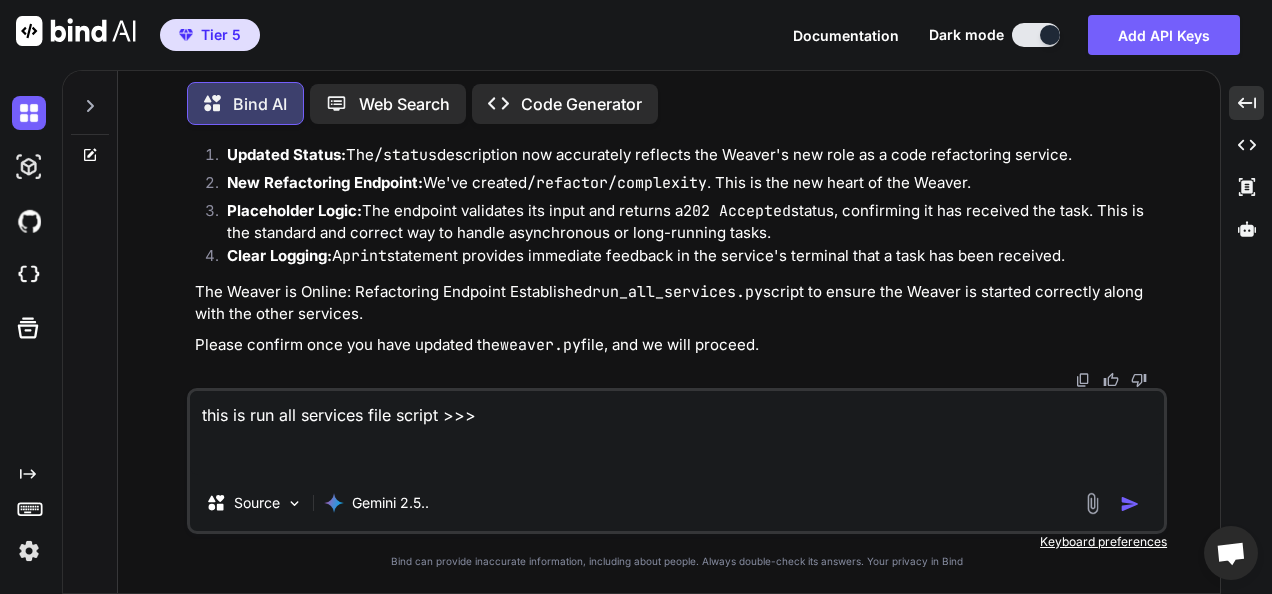 paste on "# run_all_services.py (Corrected Version)
import subprocess
import os
import sys
import atexit
# --- Configuration ---
SERVICES = {
"conductor": 5001,
"comprehension": 5002,
"weaver": 5003,
"querent": 5004,
"generator": 5005,  # <-- ADD THIS LINE
}
# --- State ---
processes = []
def cleanup():
print("\n--- Shutting down all services ---")
for p in processes:
p.terminate()
for p in processes:
p.wait()
print("--- All services stopped. ---")
atexit.register(cleanup)
# --- Main Execution ---
if __name__ == "__main__":
project_root = os.path.dirname(os.path.abspath(__file__))
python_executable = sys.executable
print(f"--- Project Root (PYTHONPATH): {project_root}")
print(f"--- Python Executable: {python_executable}")
print("\n--- Starting all Codara microservices ---")
for i, (service_name, port) in enumerate(SERVICES.items()):
env = os.environ.copy()
env["PYTHONPATH"] = project_root
env["FLASK_APP"] = ..." 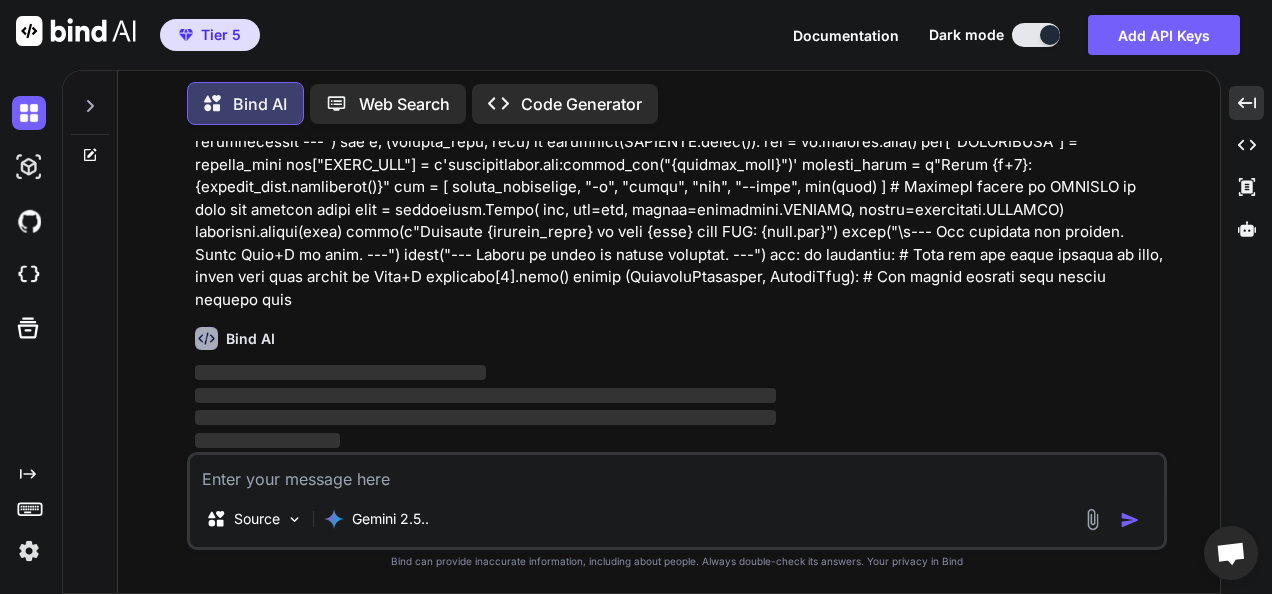 scroll, scrollTop: 0, scrollLeft: 0, axis: both 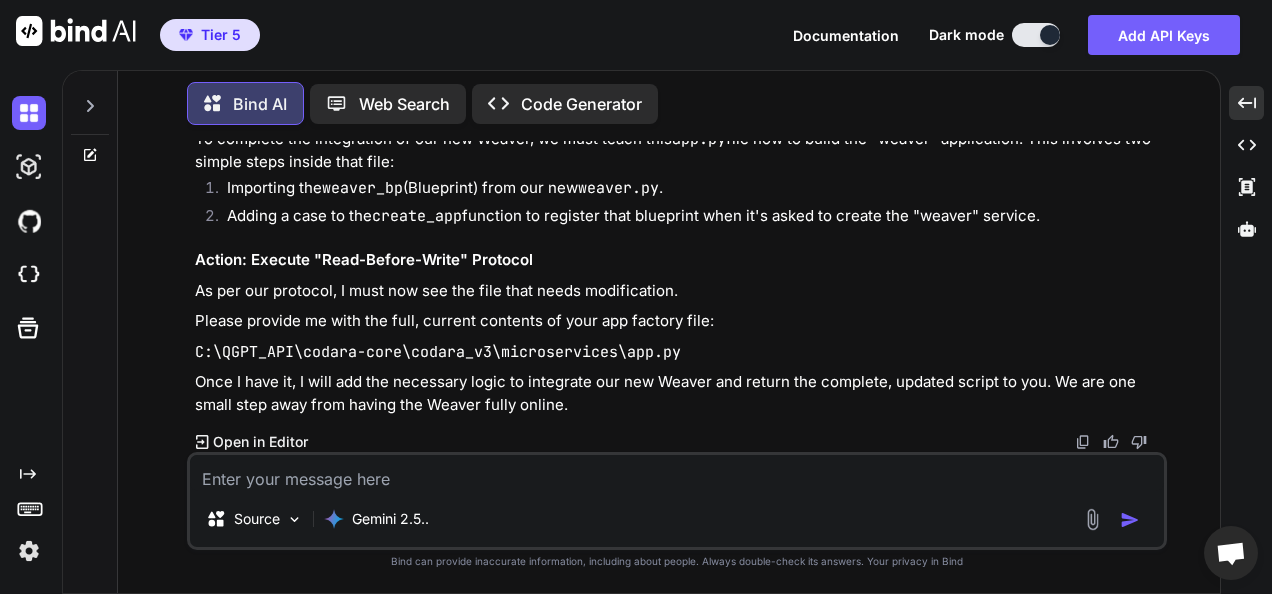 click at bounding box center (677, 473) 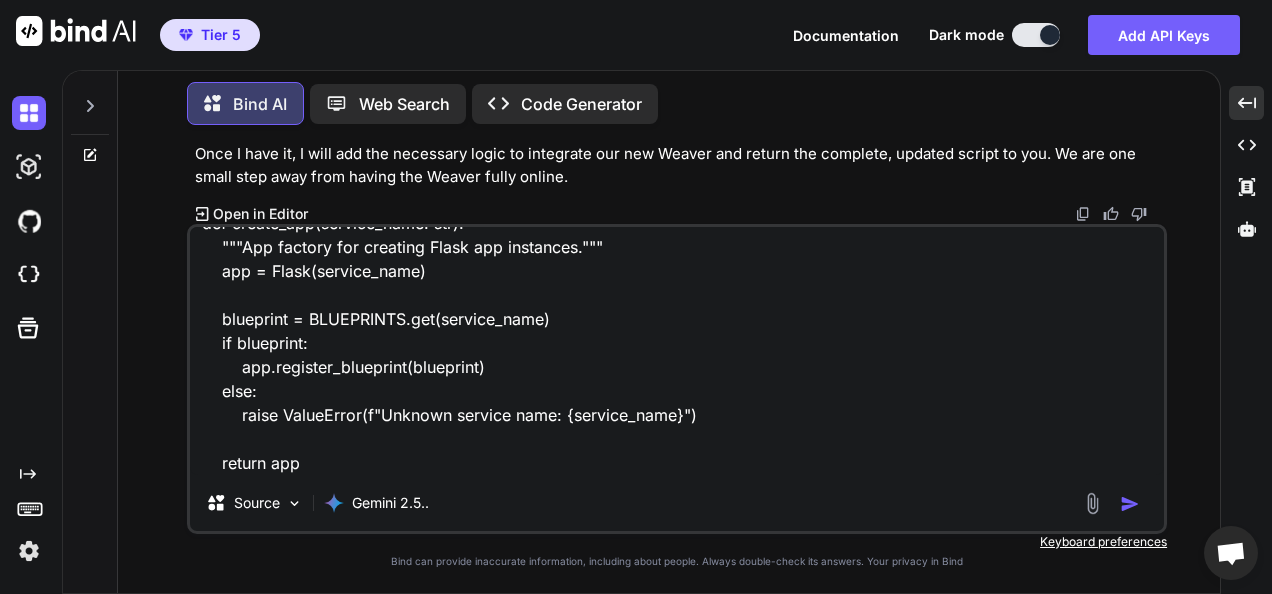 scroll, scrollTop: 556, scrollLeft: 0, axis: vertical 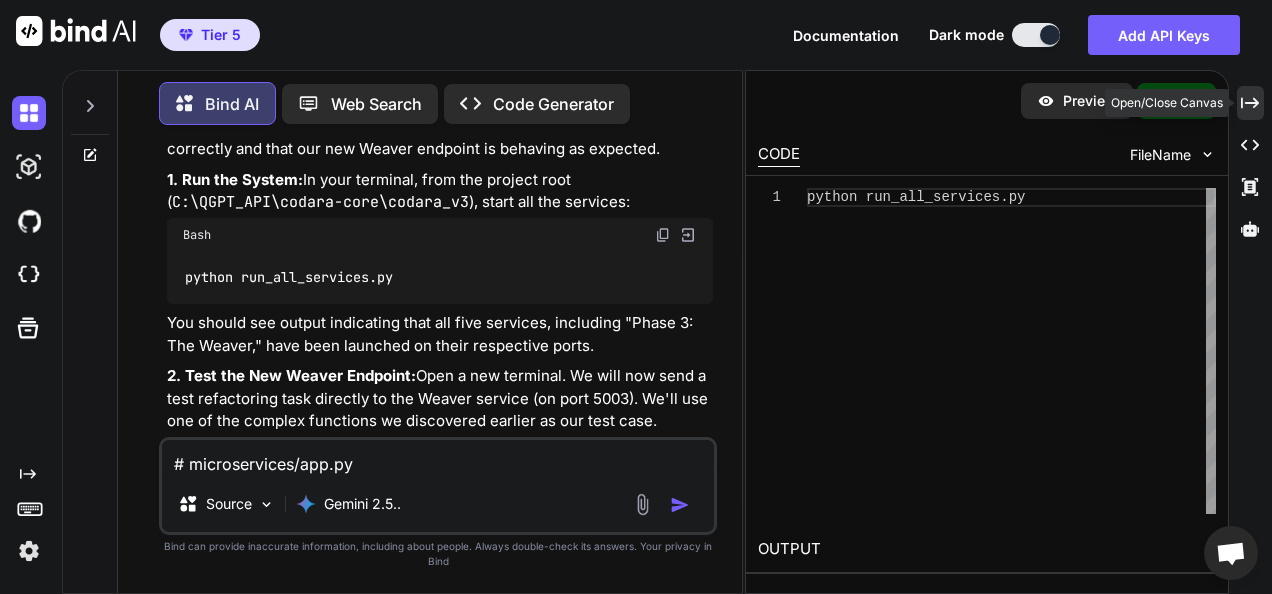click on "Created with Pixso." 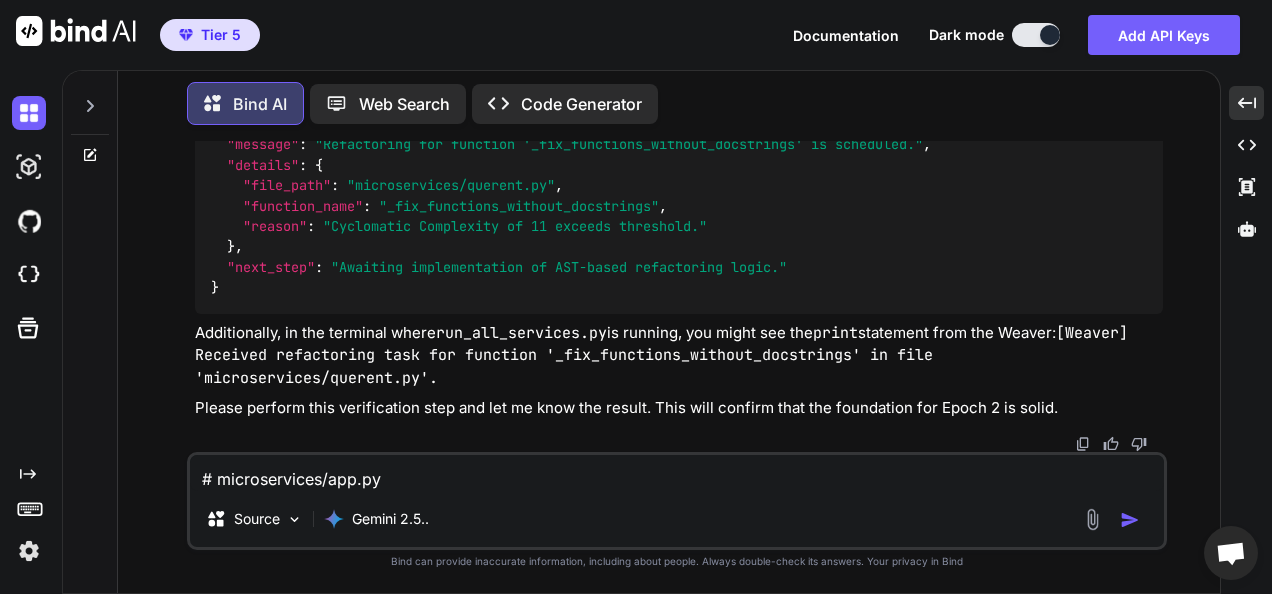 scroll, scrollTop: 14882, scrollLeft: 0, axis: vertical 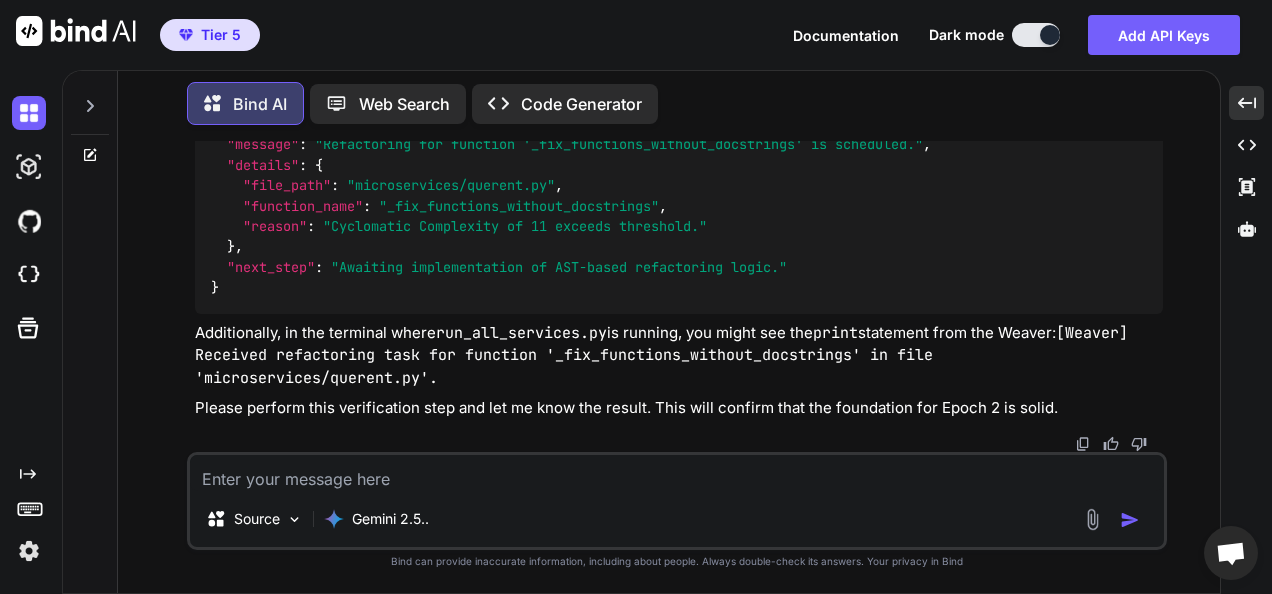 paste on "(fresh_qiskit_env) PS C:\QGPT_API\codara-core\codara_v3> Invoke-RestMethod -Uri http://127.0.0.1:5003/refactor/complexity -Method POST -Headers @{'Content-Type'='application/json'} -Body '{"file_path": "microservices/querent.py", "function_name": "_fix_functions_without_docstrings", "complexity": 11}'
details                                                                                                                                       message
-------                                                                                                                                       -------
@{file_path=microservices/querent.py; function_name=_fix_functions_without_docstrings; reason=Cyclomatic Complexity of 11 exceeds threshold.} Refa...
(fresh_qiskit_env) PS C:\QGPT_API\codara-core\codara_v3>" 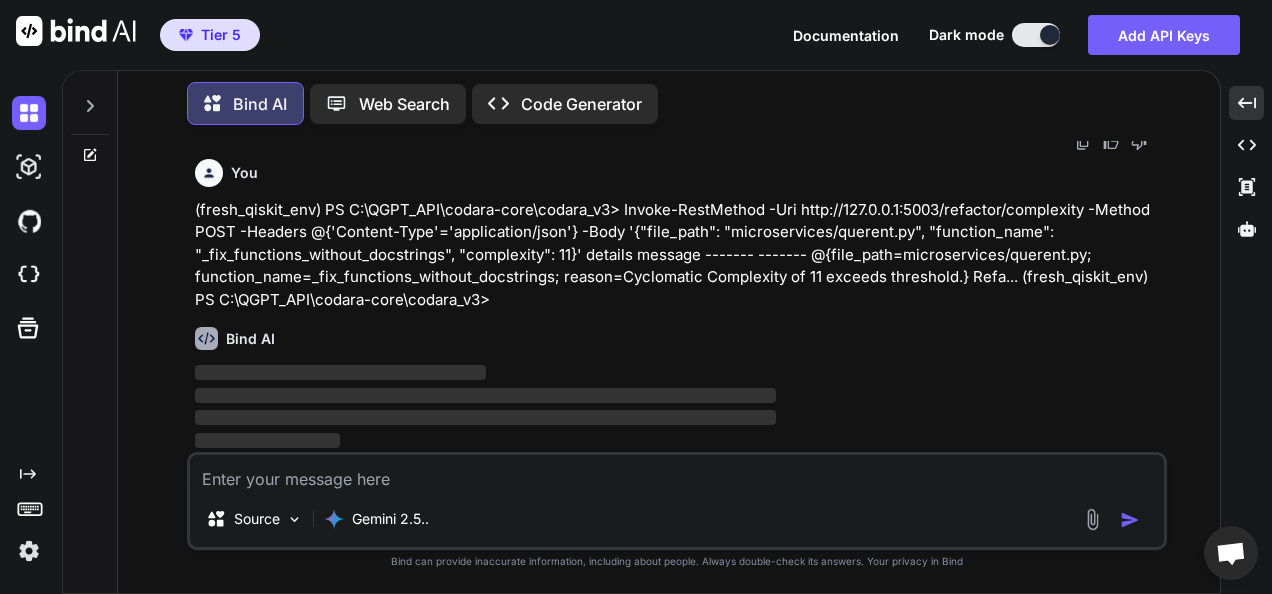 scroll, scrollTop: 0, scrollLeft: 0, axis: both 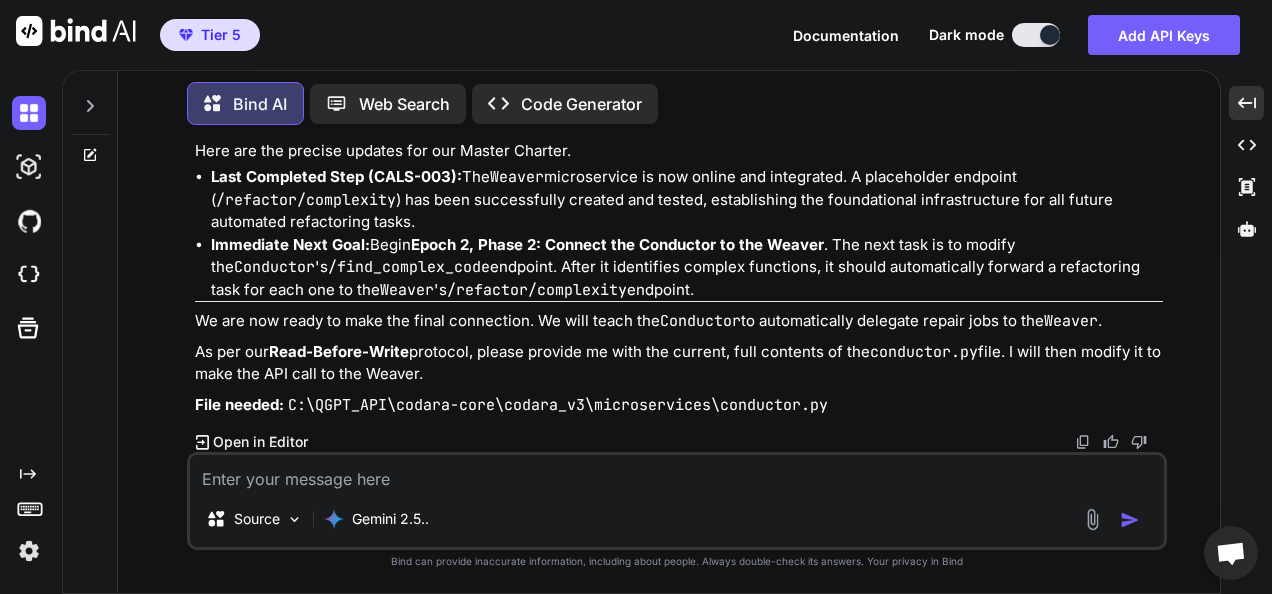 drag, startPoint x: 192, startPoint y: 298, endPoint x: 626, endPoint y: 373, distance: 440.43274 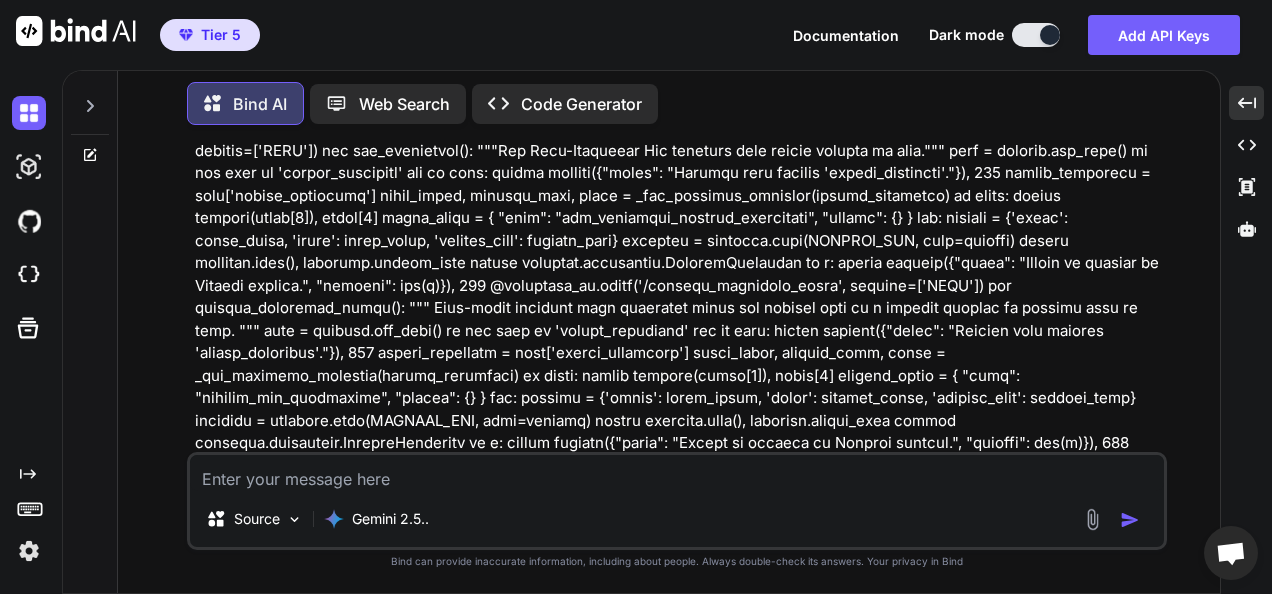 scroll, scrollTop: 0, scrollLeft: 0, axis: both 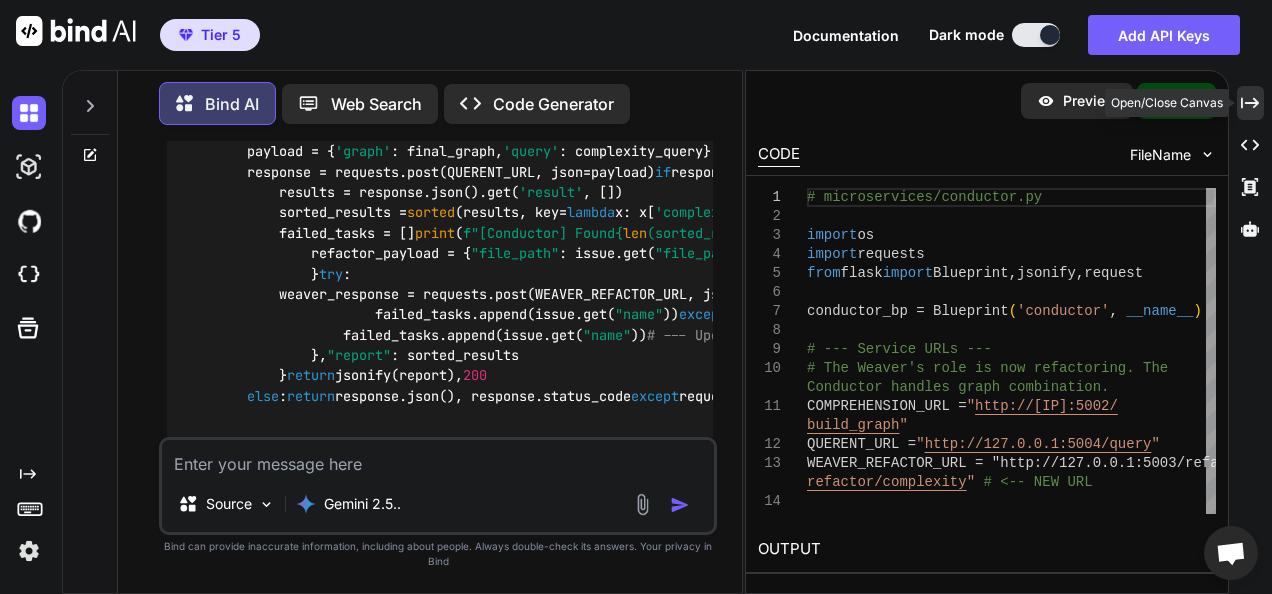 click 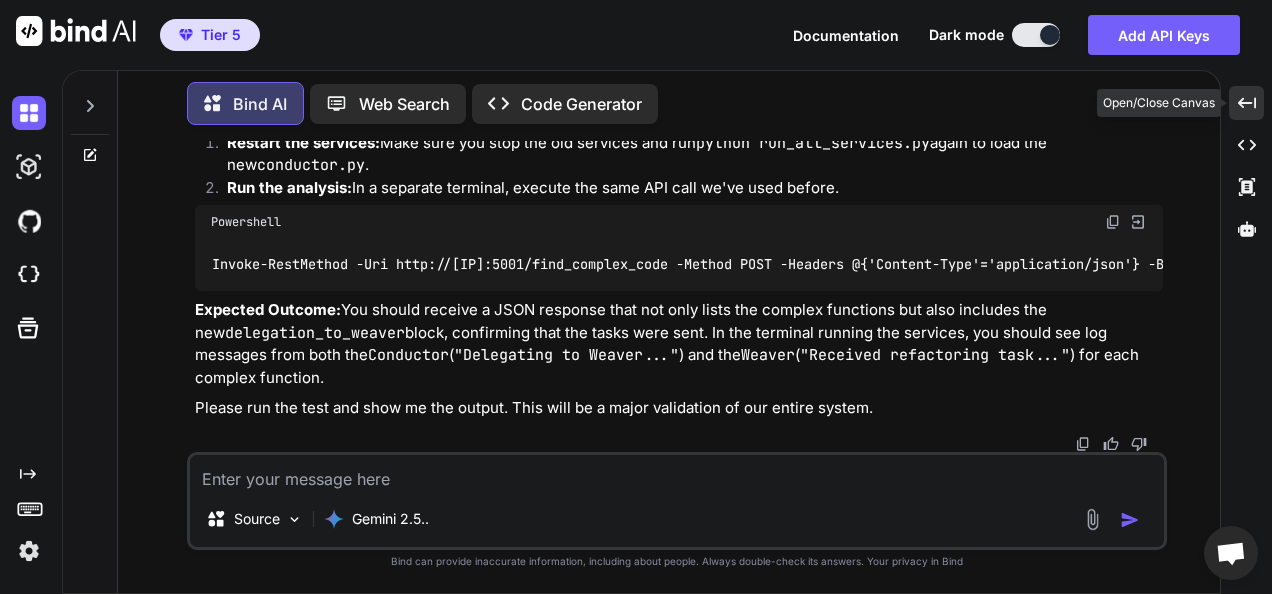 scroll, scrollTop: 19080, scrollLeft: 0, axis: vertical 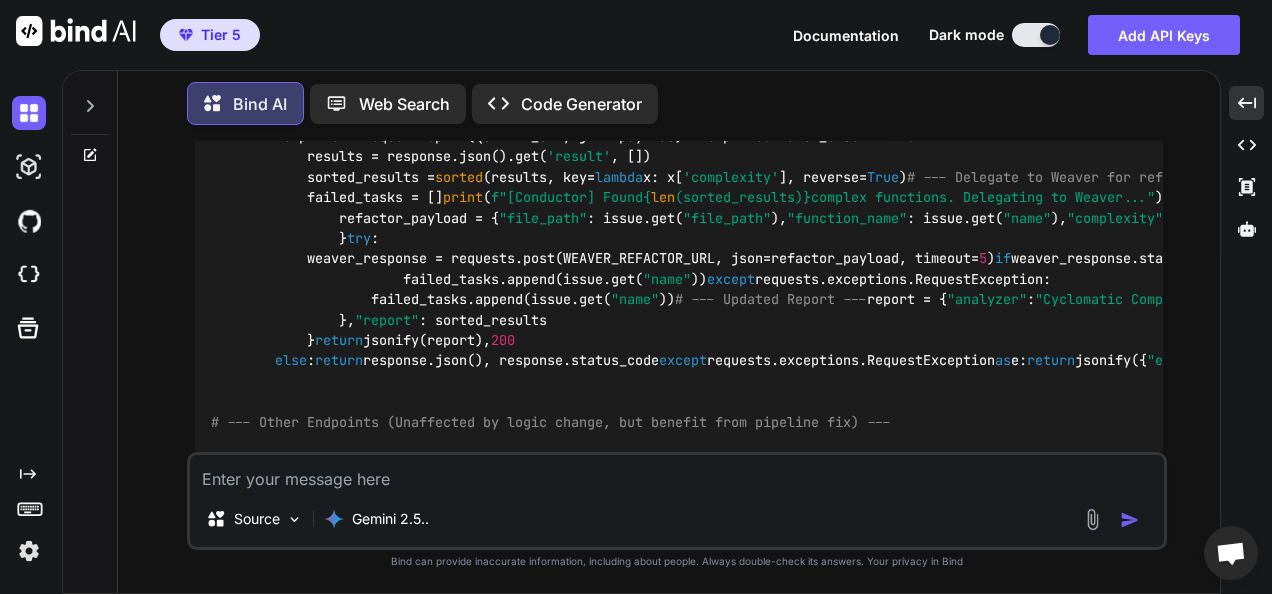 click at bounding box center [1113, -743] 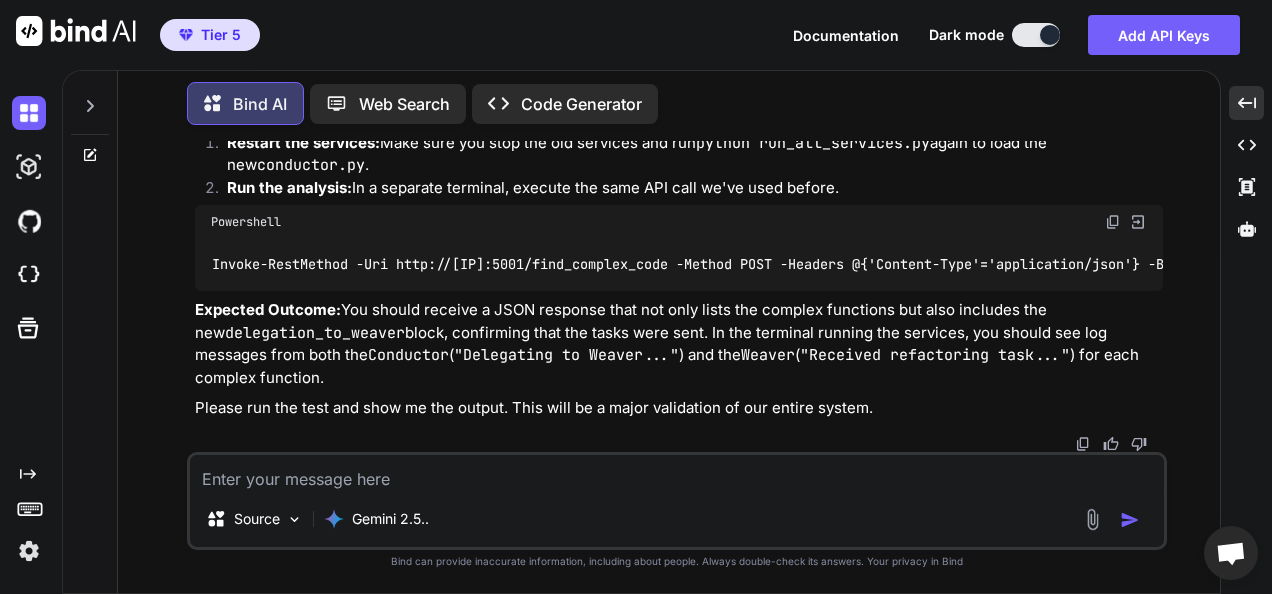 scroll, scrollTop: 23680, scrollLeft: 0, axis: vertical 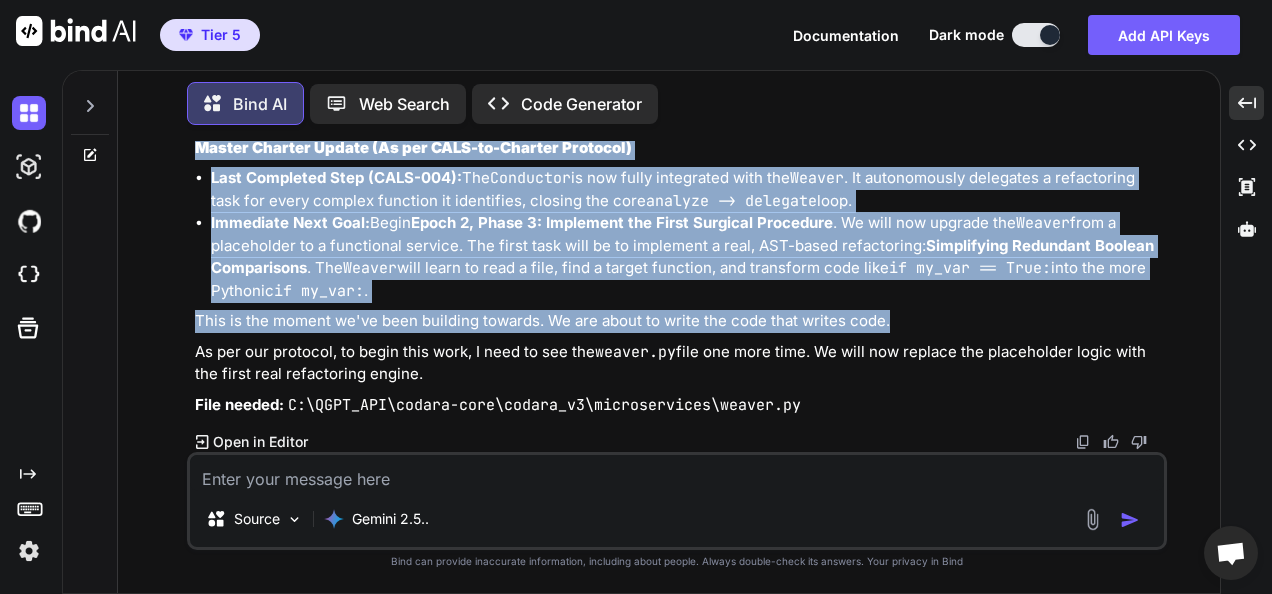 drag, startPoint x: 180, startPoint y: 284, endPoint x: 888, endPoint y: 329, distance: 709.42865 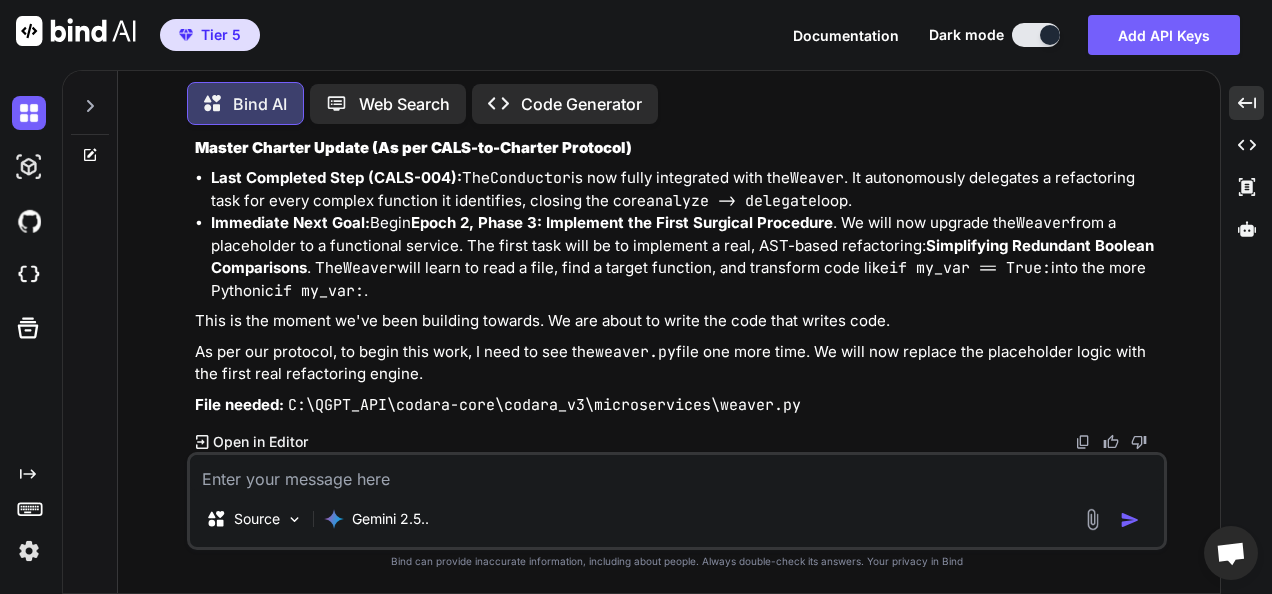click on "As per our protocol, to begin this work, I need to see the  weaver.py  file one more time. We will now replace the placeholder logic with the first real refactoring engine." at bounding box center [679, 363] 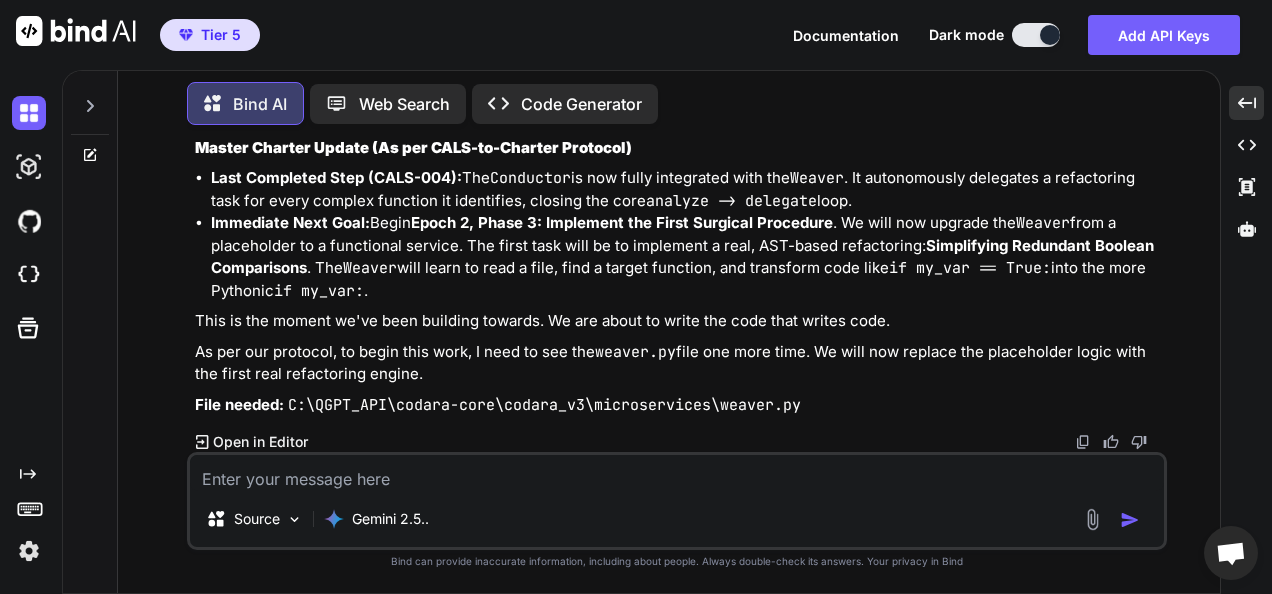 scroll, scrollTop: 25555, scrollLeft: 0, axis: vertical 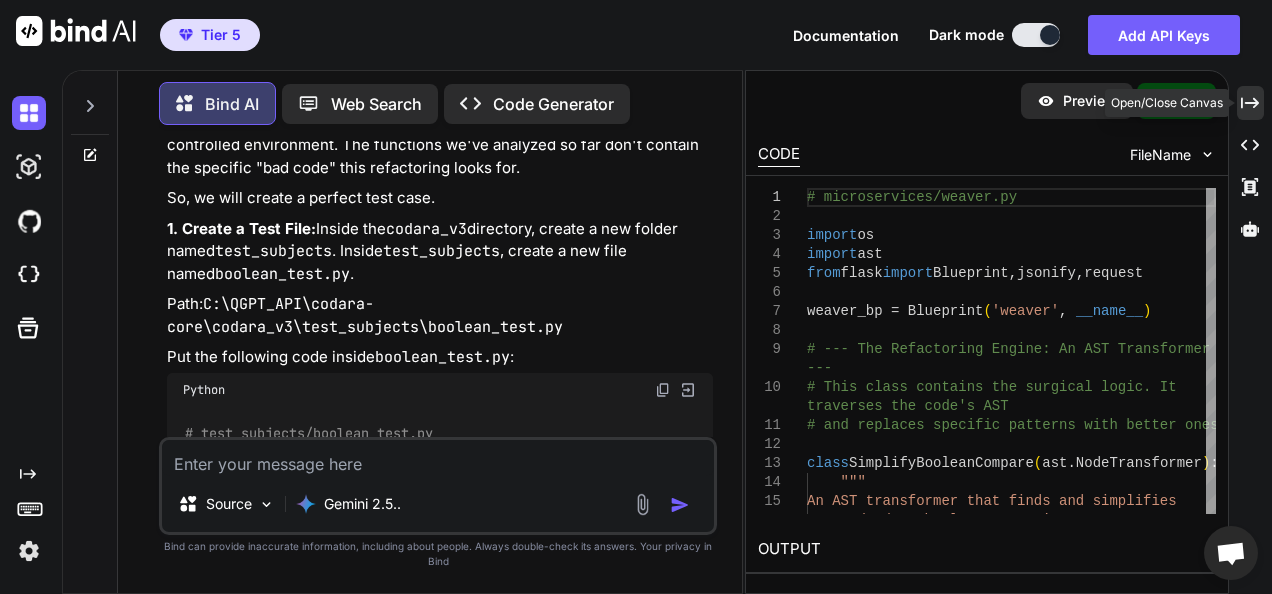 click on "Created with Pixso." 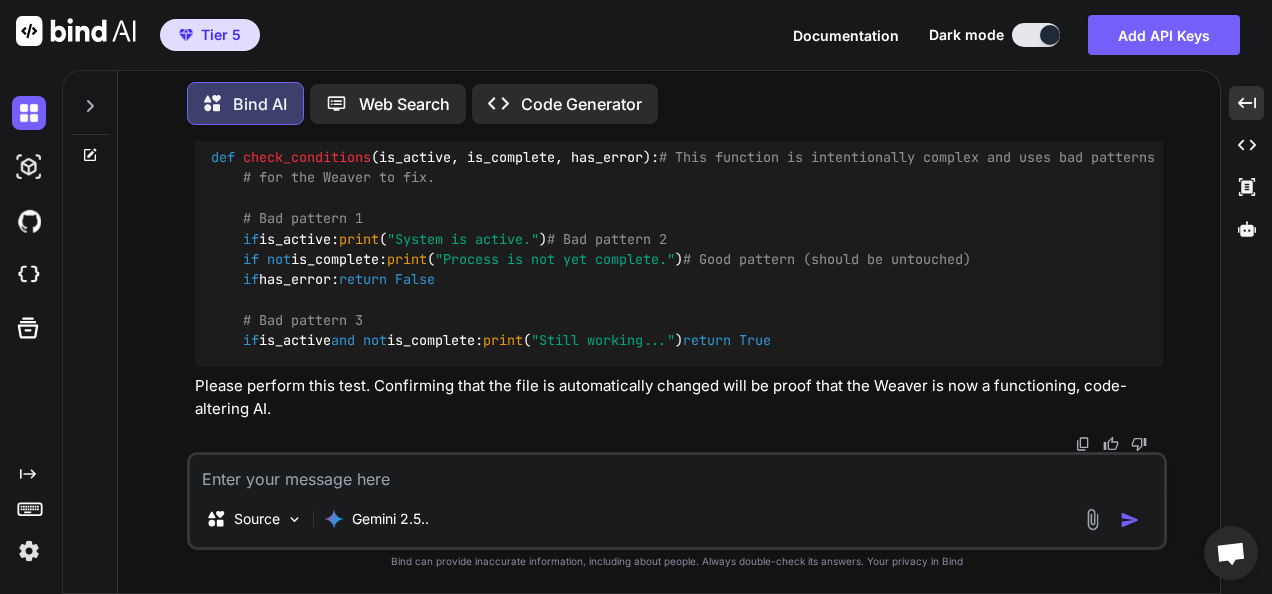 scroll, scrollTop: 26667, scrollLeft: 0, axis: vertical 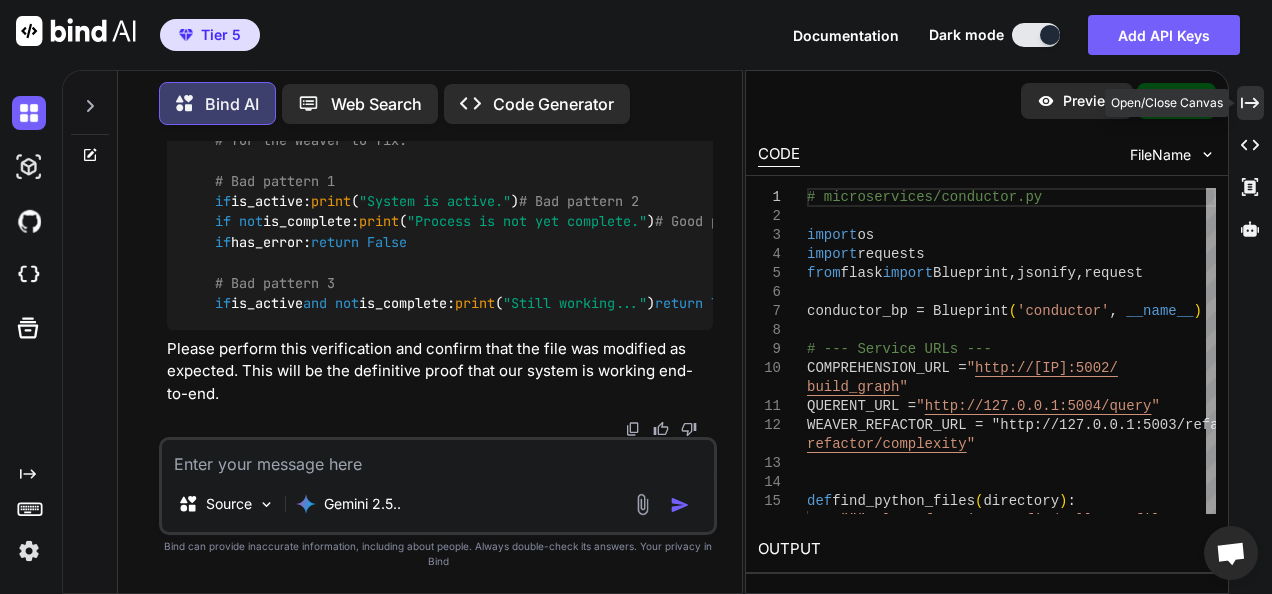 click 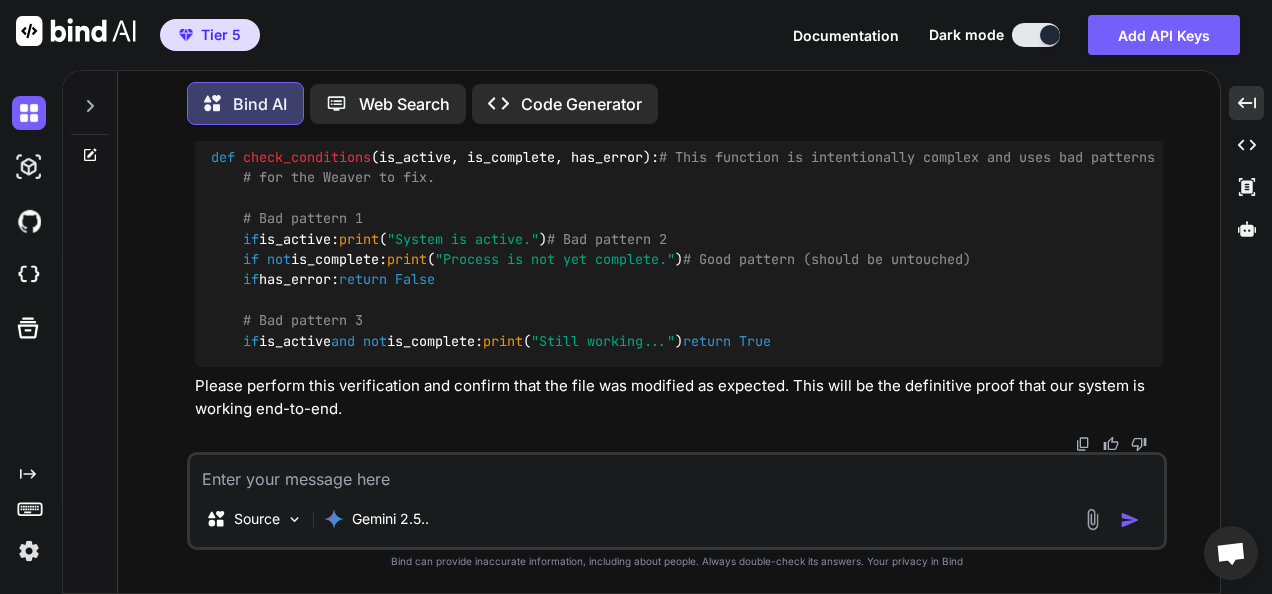 scroll, scrollTop: 31839, scrollLeft: 0, axis: vertical 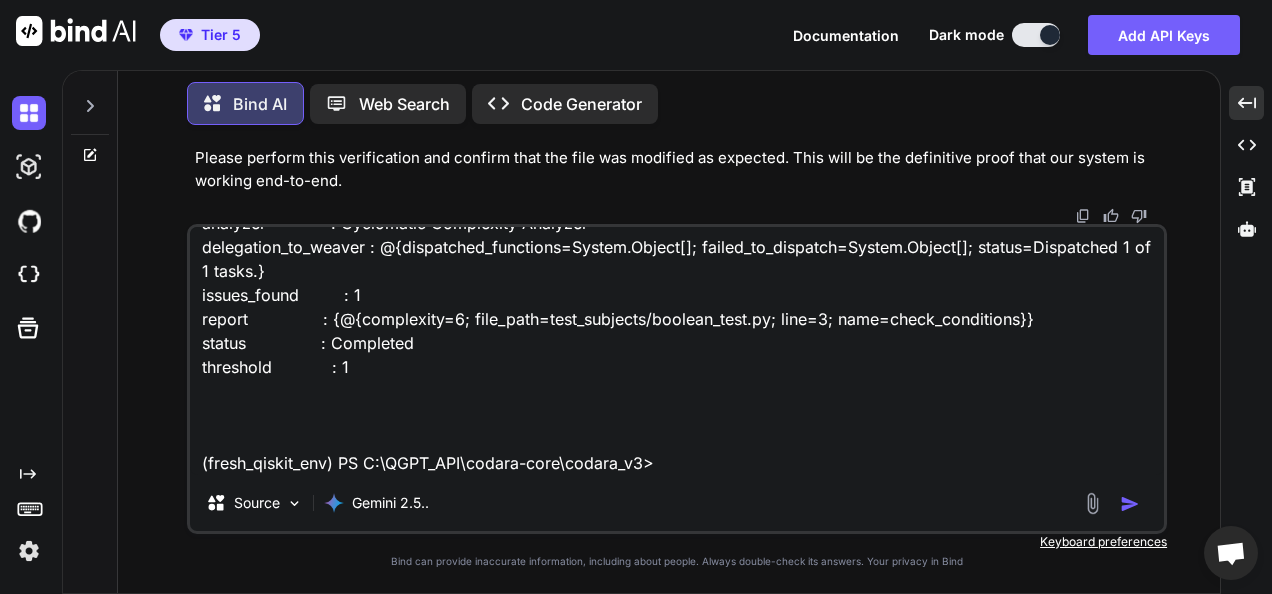 click on "(fresh_qiskit_env) PS C:\QGPT_API\codara-core\codara_v3> Invoke-RestMethod -Uri http://127.0.0.1:5001/find_complex_code -Method POST -Headers @{'Content-Type'='application/json'} -Body '{"target_directory": "test_subjects", "threshold": 1}'
analyzer             : Cyclomatic Complexity Analyzer
delegation_to_weaver : @{dispatched_functions=System.Object[]; failed_to_dispatch=System.Object[]; status=Dispatched 1 of 1 tasks.}
issues_found         : 1
report               : {@{complexity=6; file_path=test_subjects/boolean_test.py; line=3; name=check_conditions}}
status               : Completed
threshold            : 1
(fresh_qiskit_env) PS C:\QGPT_API\codara-core\codara_v3>" at bounding box center (677, 351) 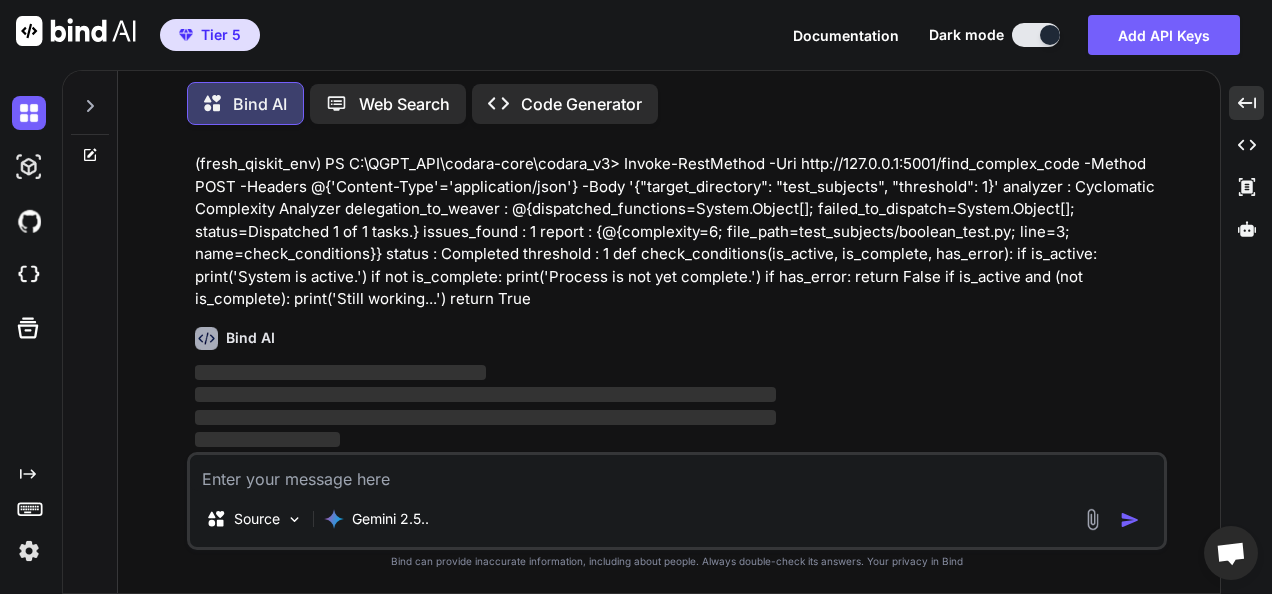 scroll, scrollTop: 0, scrollLeft: 0, axis: both 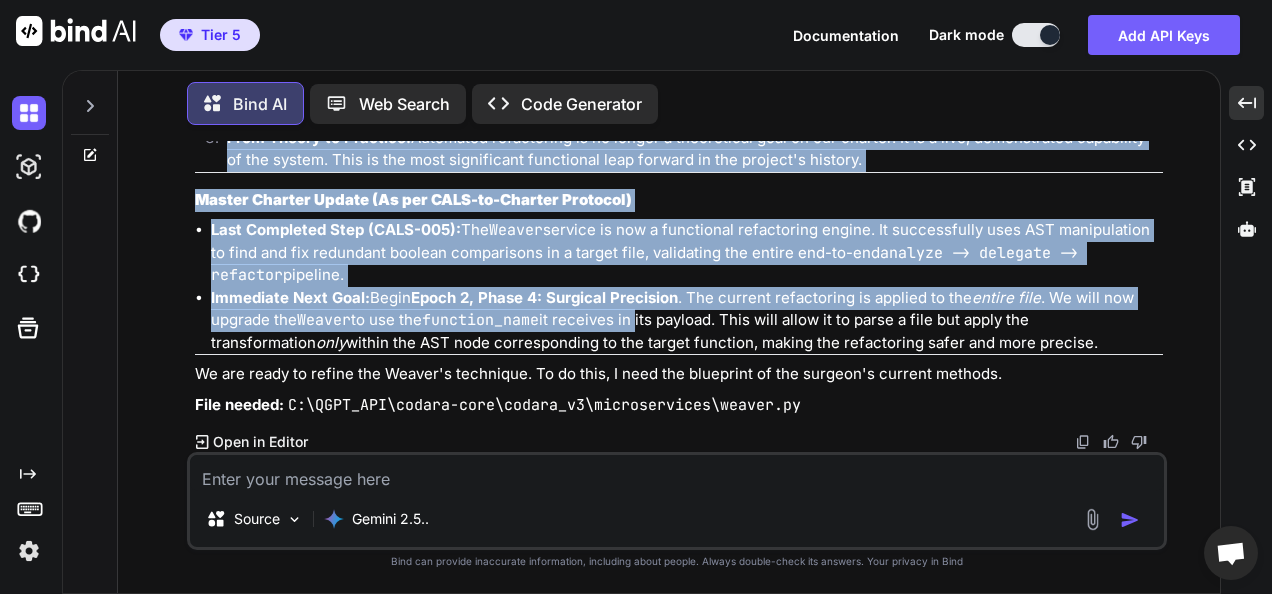 drag, startPoint x: 181, startPoint y: 340, endPoint x: 1029, endPoint y: 418, distance: 851.5797 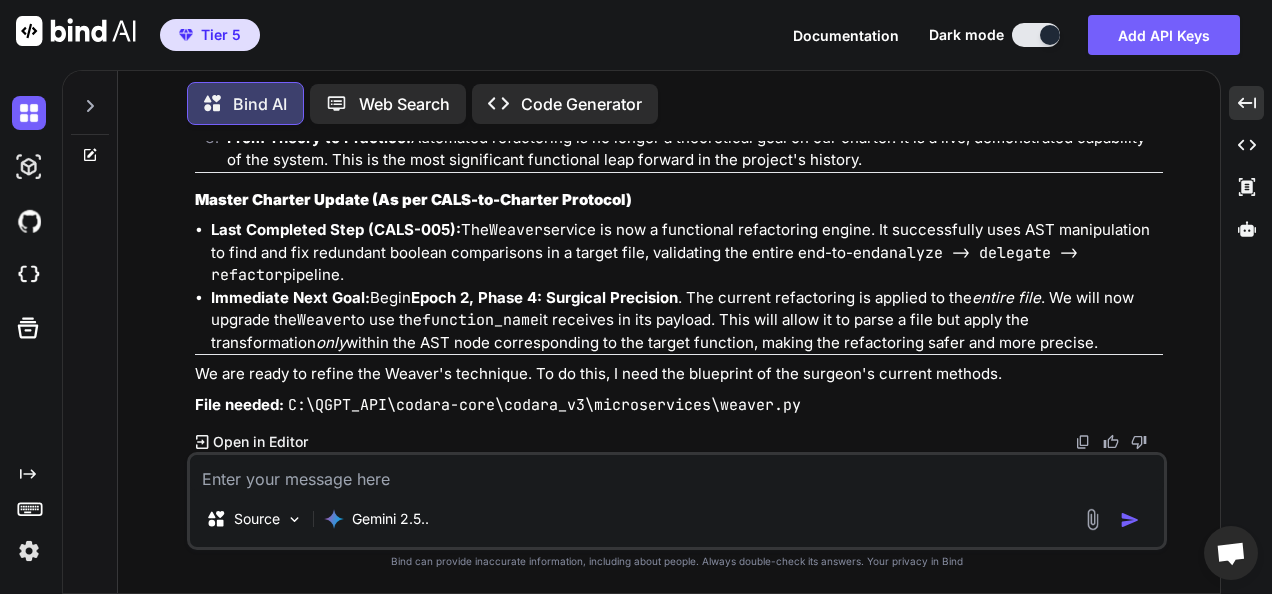 click at bounding box center (677, 473) 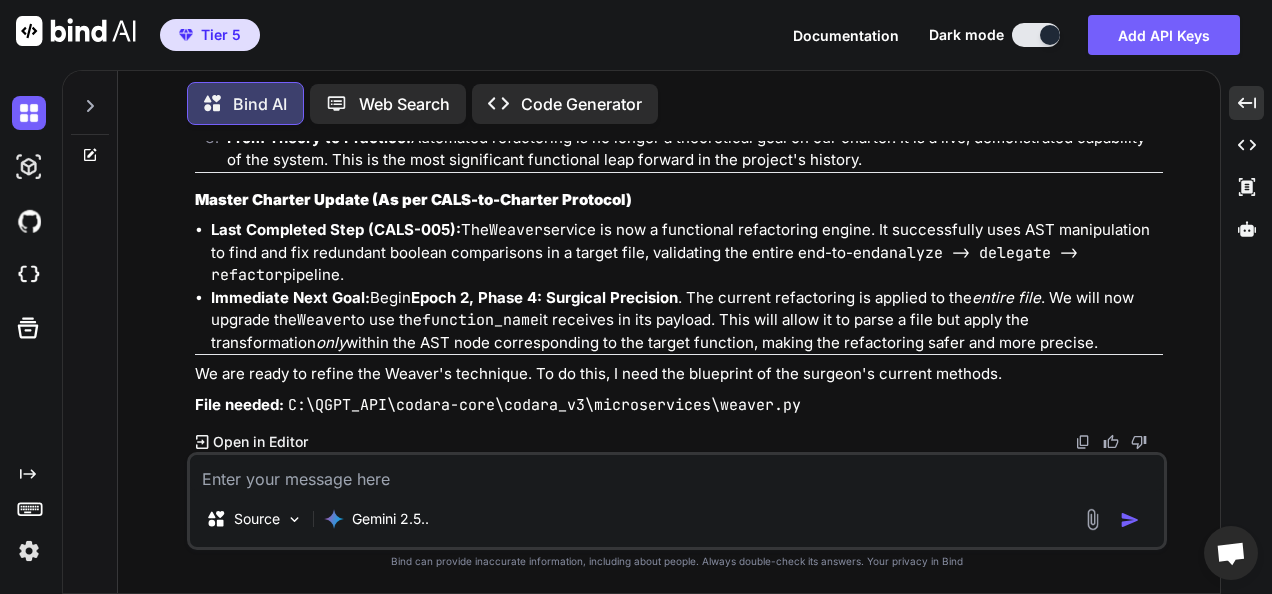 click at bounding box center (677, 473) 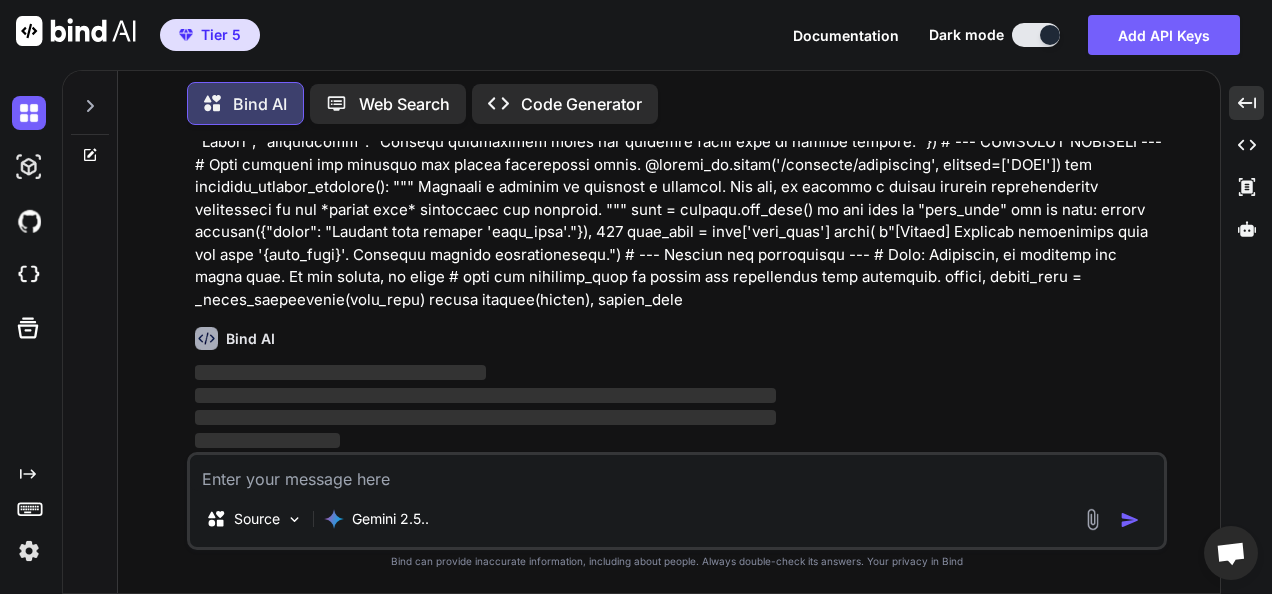 scroll, scrollTop: 0, scrollLeft: 0, axis: both 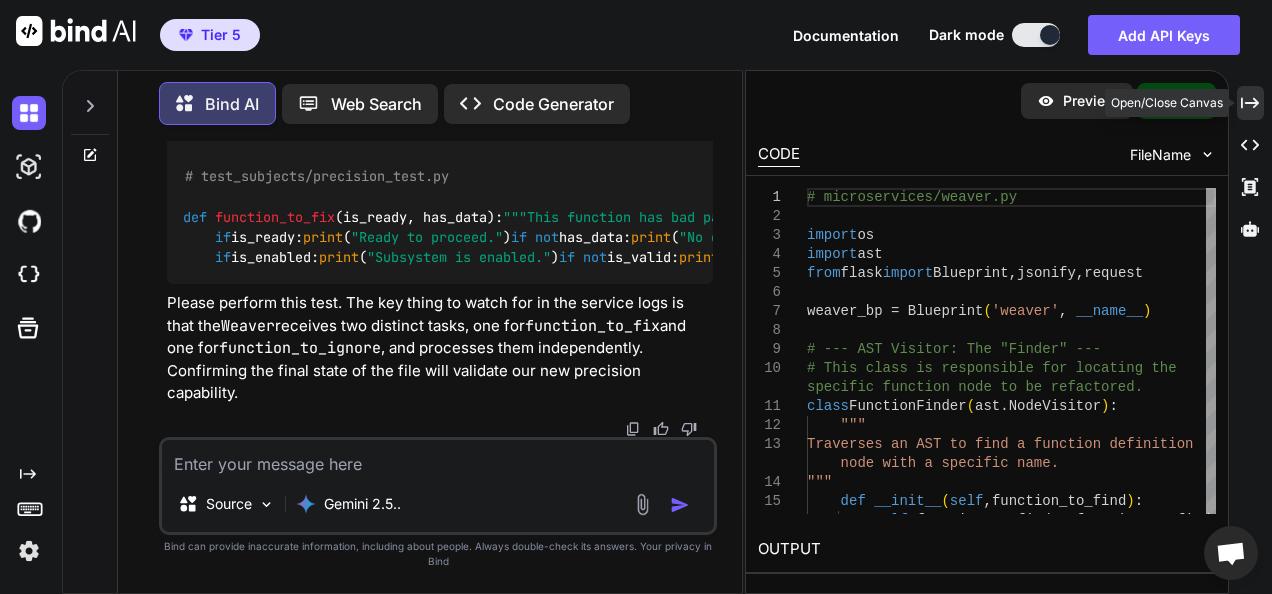 click on "Created with Pixso." 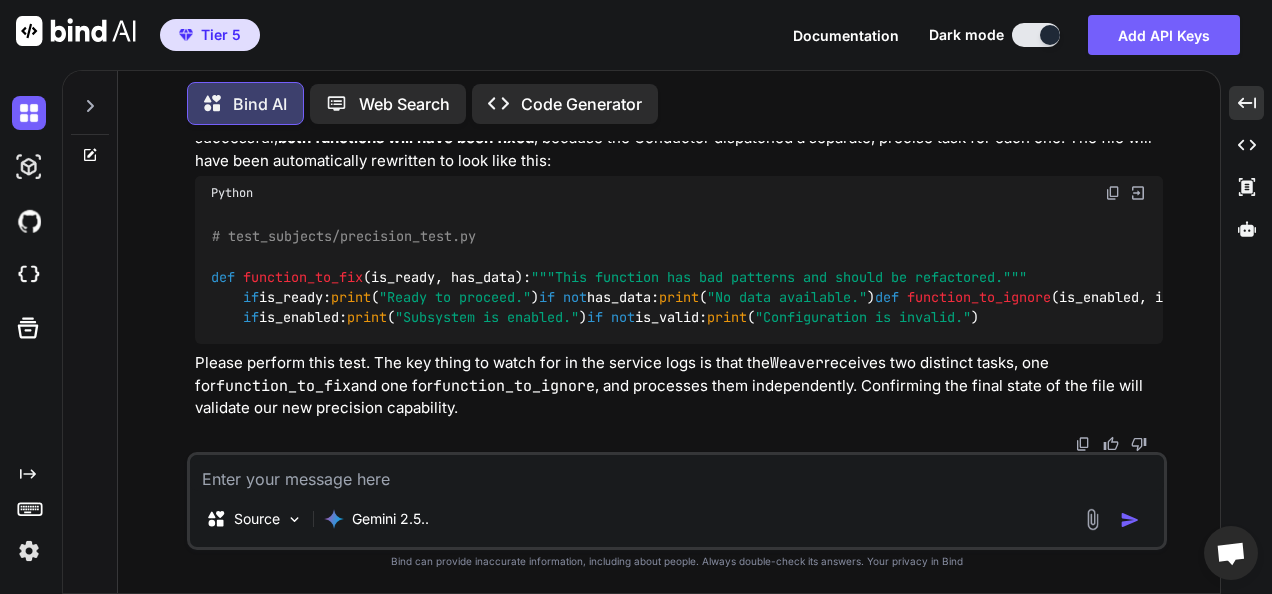 scroll, scrollTop: 39604, scrollLeft: 0, axis: vertical 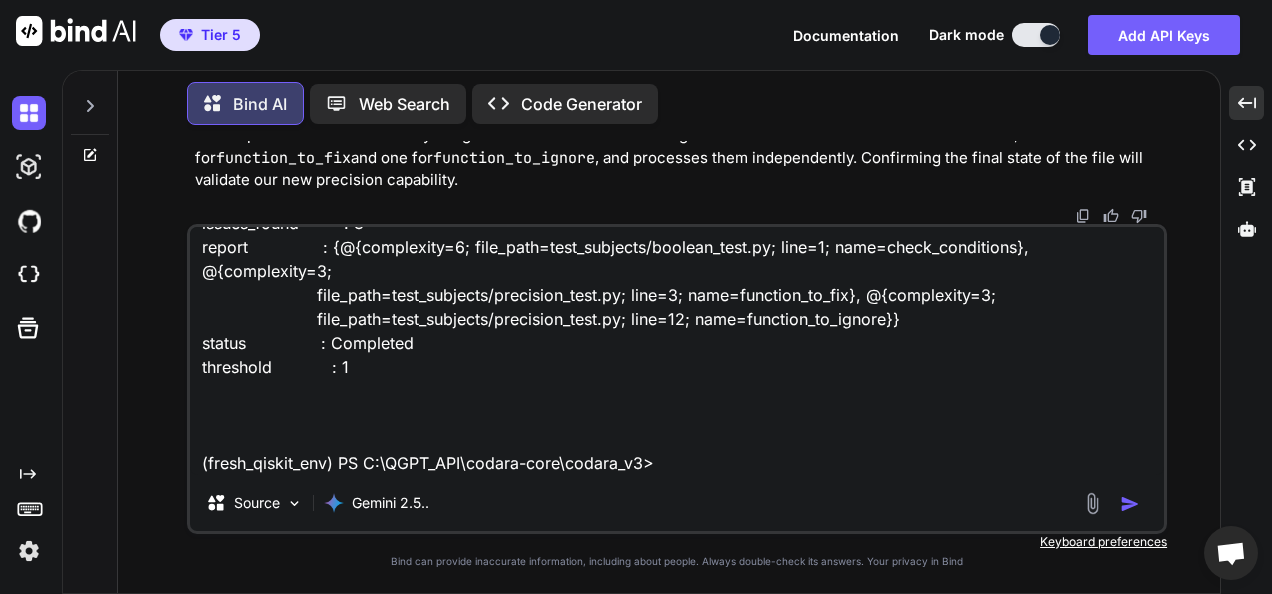 click on "(fresh_qiskit_env) PS C:\QGPT_API\codara-core\codara_v3> Invoke-RestMethod -Uri http://127.0.0.1:5001/find_complex_code -Method POST -Headers @{'Content-Type'='application/json'} -Body '{"target_directory": "test_subjects", "threshold": 1}'
analyzer             : Cyclomatic Complexity Analyzer
delegation_to_weaver : @{dispatched_functions=System.Object[]; failed_to_dispatch=System.Object[]; status=Dispatched 3 of 3 tasks.}
issues_found         : 3
report               : {@{complexity=6; file_path=test_subjects/boolean_test.py; line=1; name=check_conditions}, @{complexity=3;
file_path=test_subjects/precision_test.py; line=3; name=function_to_fix}, @{complexity=3;
file_path=test_subjects/precision_test.py; line=12; name=function_to_ignore}}
status               : Completed
threshold            : 1
(fresh_qiskit_env) PS C:\QGPT_API\codara-core\codara_v3>" at bounding box center [677, 351] 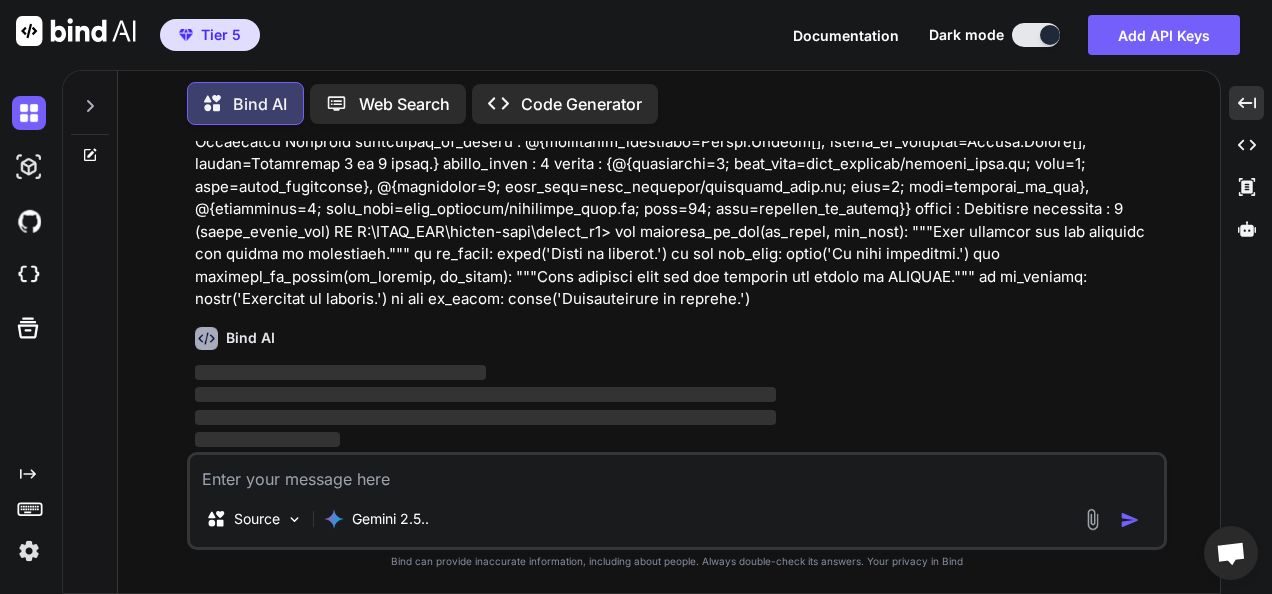 scroll, scrollTop: 0, scrollLeft: 0, axis: both 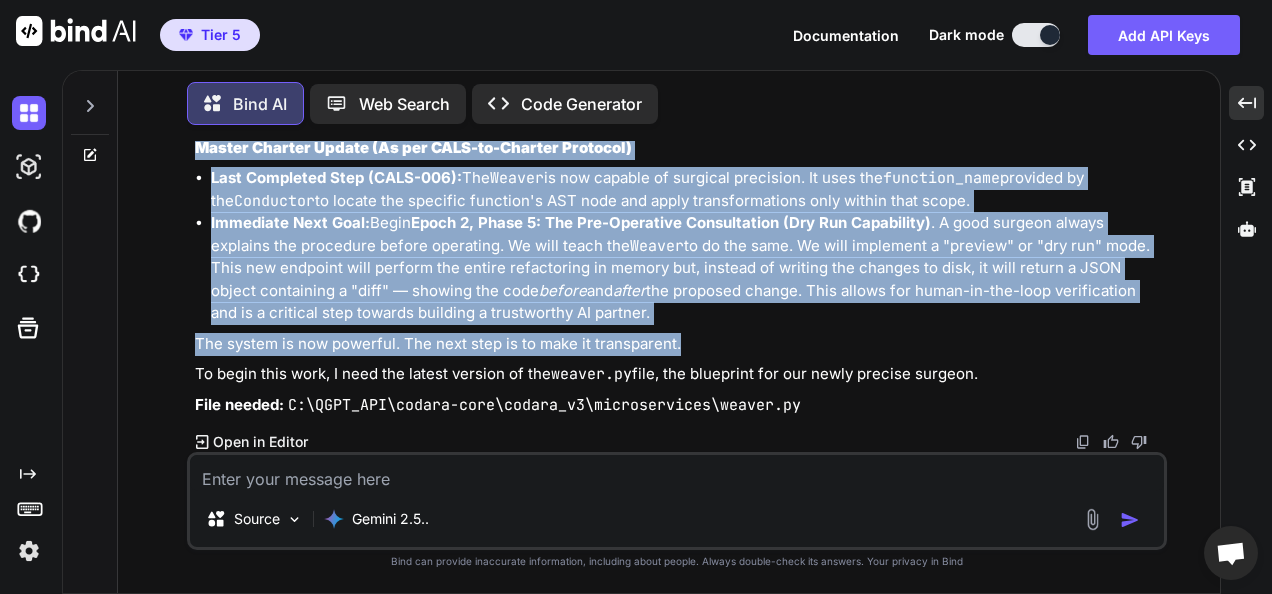 drag, startPoint x: 184, startPoint y: 242, endPoint x: 730, endPoint y: 327, distance: 552.5767 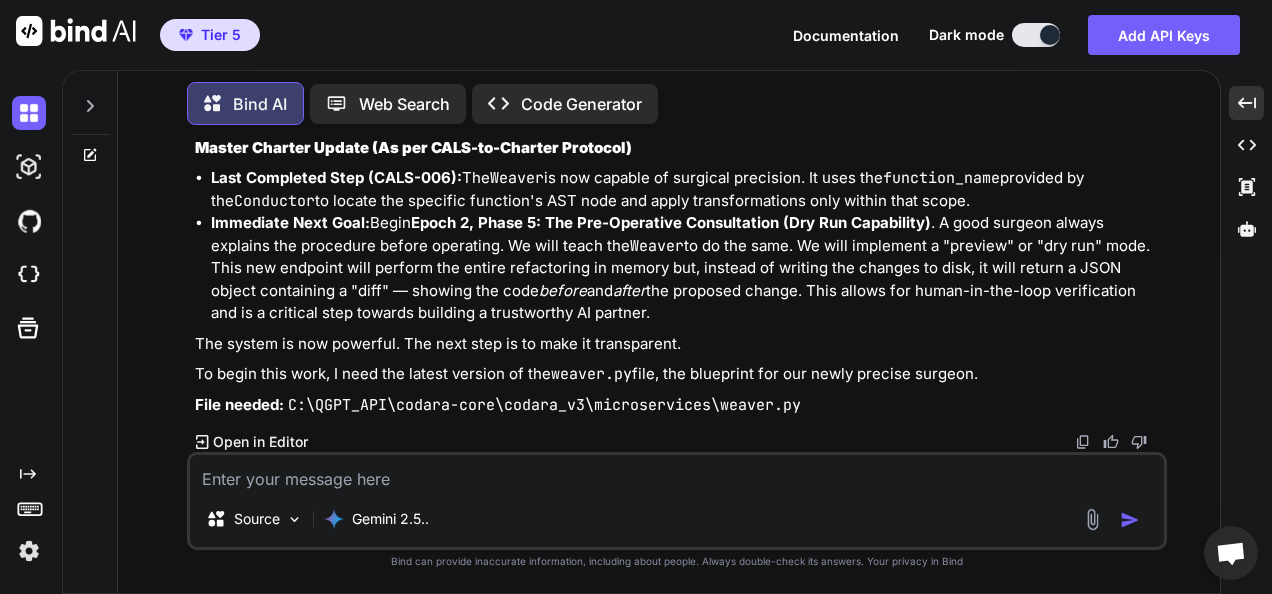 click at bounding box center [677, 473] 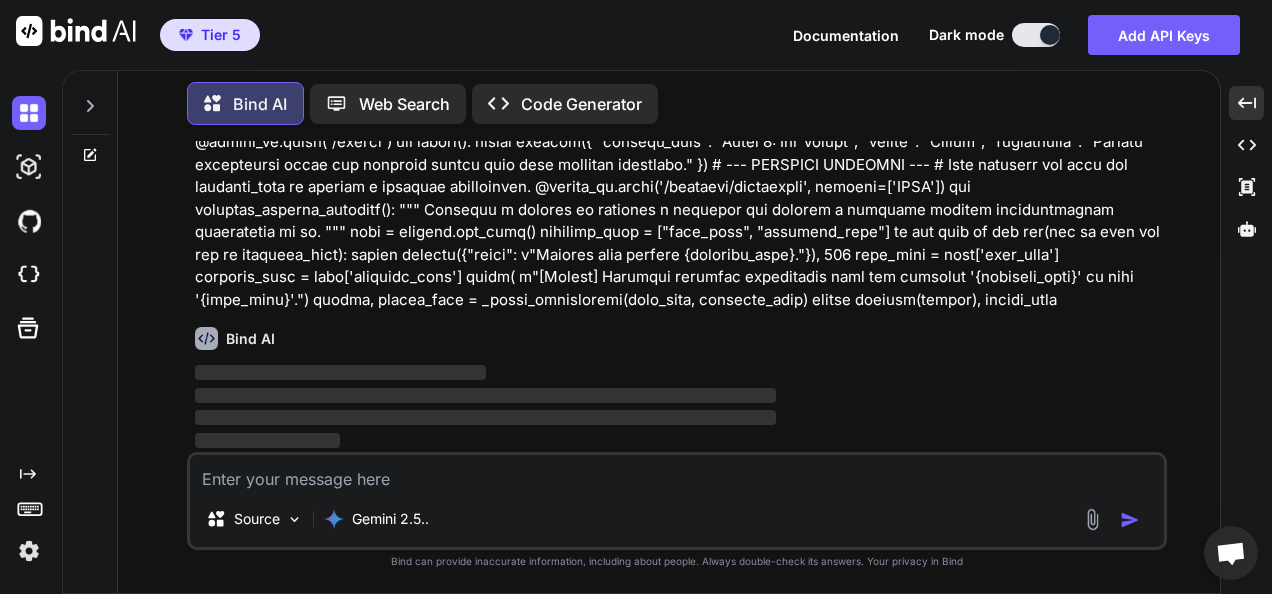 scroll, scrollTop: 0, scrollLeft: 0, axis: both 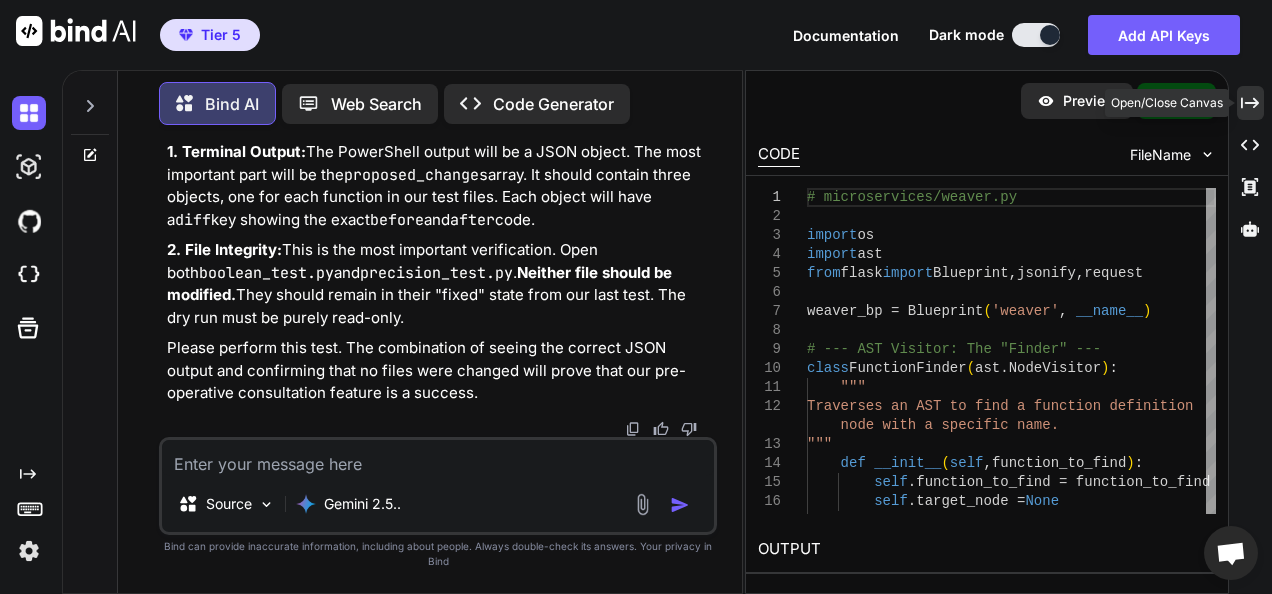 click 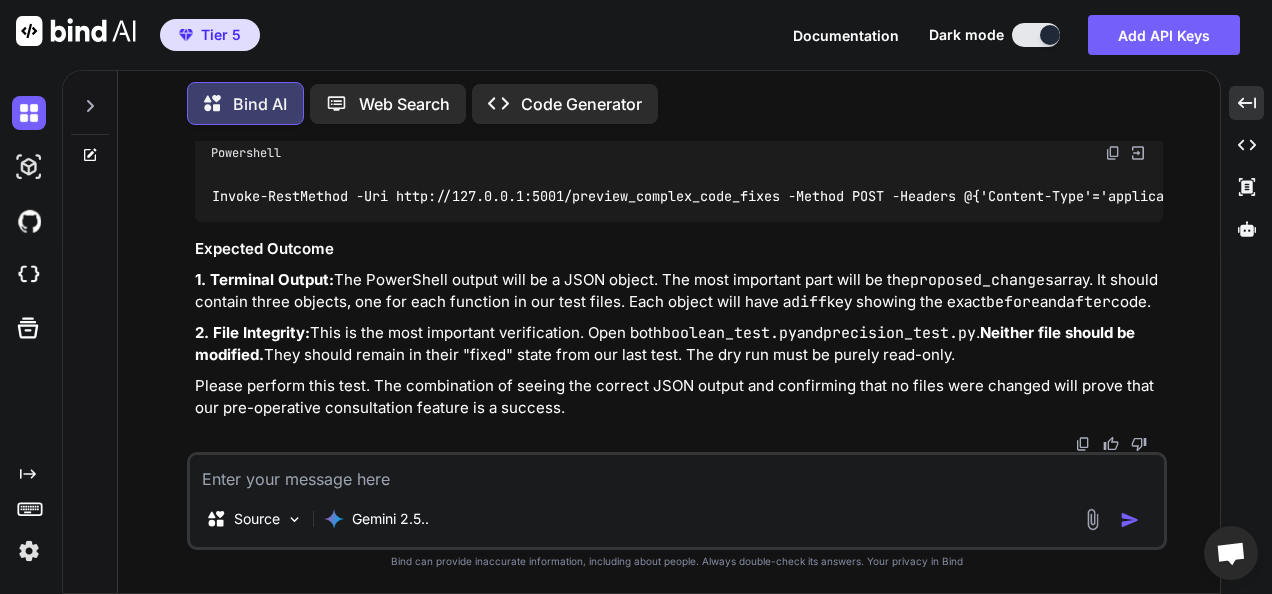 scroll, scrollTop: 46781, scrollLeft: 0, axis: vertical 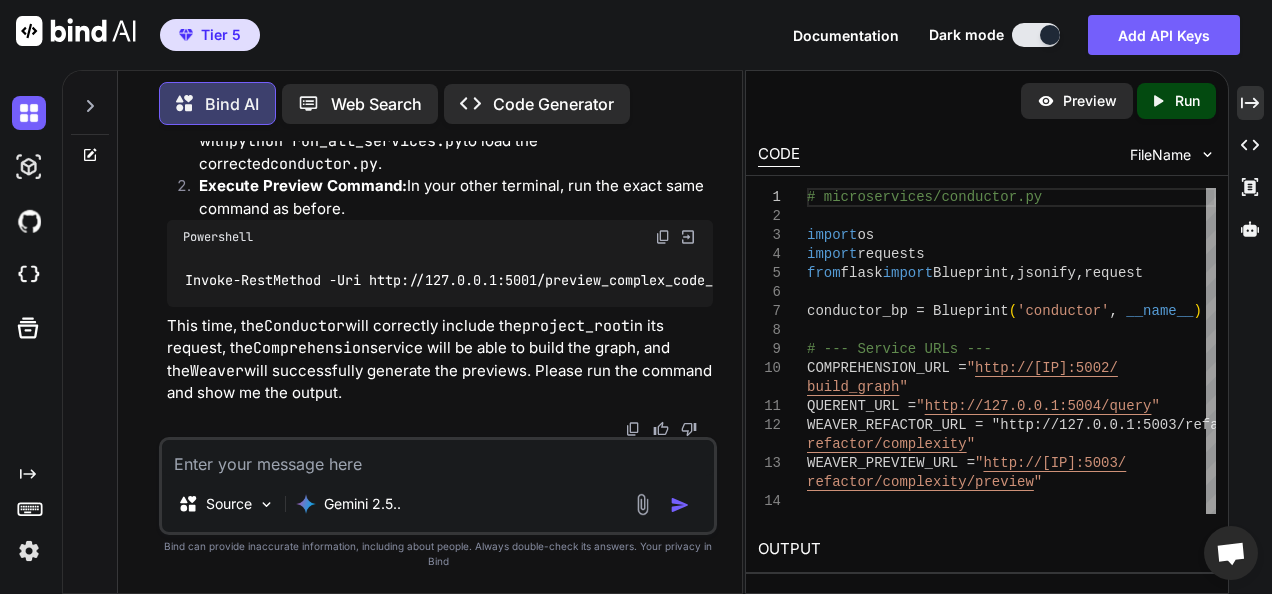 click at bounding box center [663, -1442] 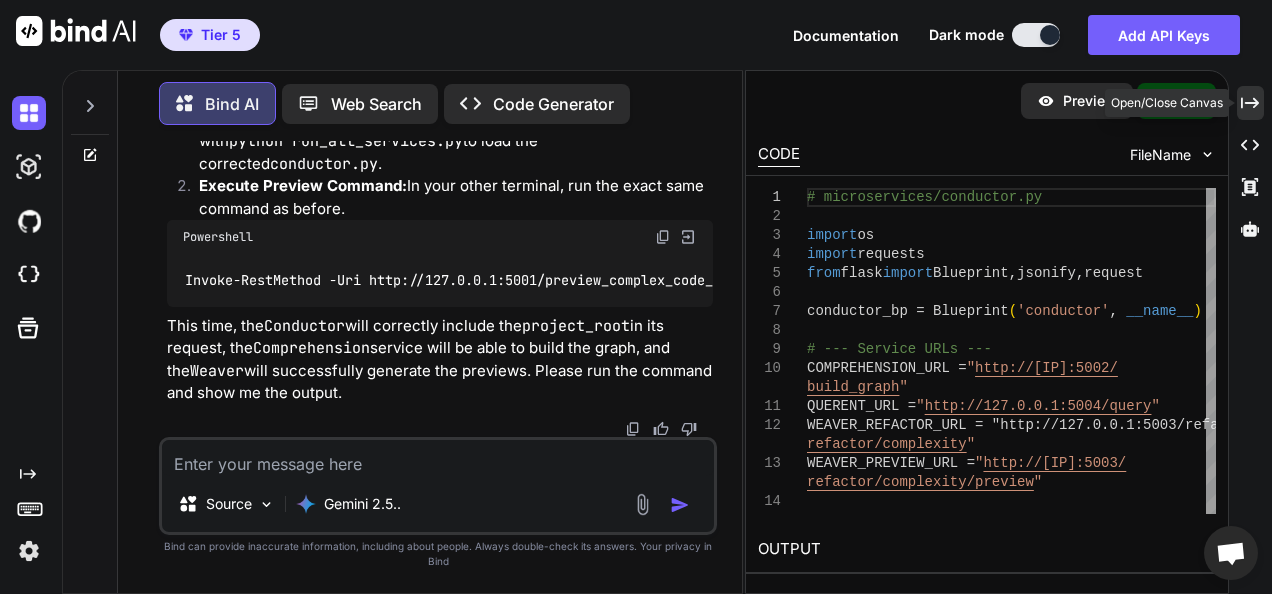 drag, startPoint x: 1248, startPoint y: 105, endPoint x: 676, endPoint y: 294, distance: 602.41595 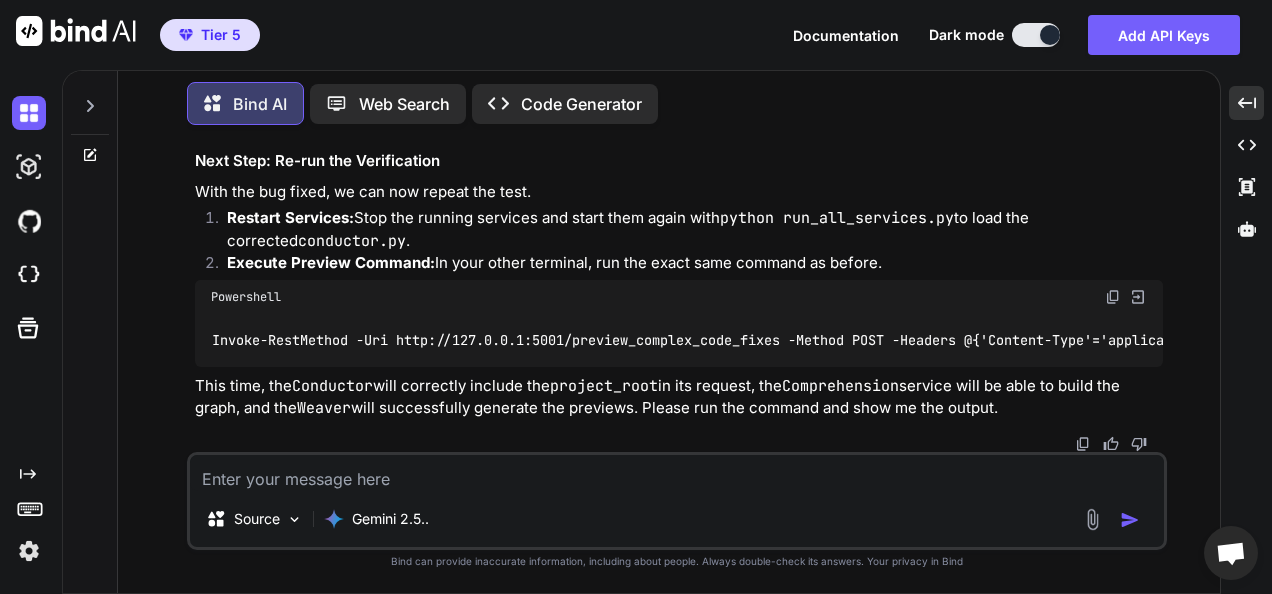 scroll, scrollTop: 58923, scrollLeft: 0, axis: vertical 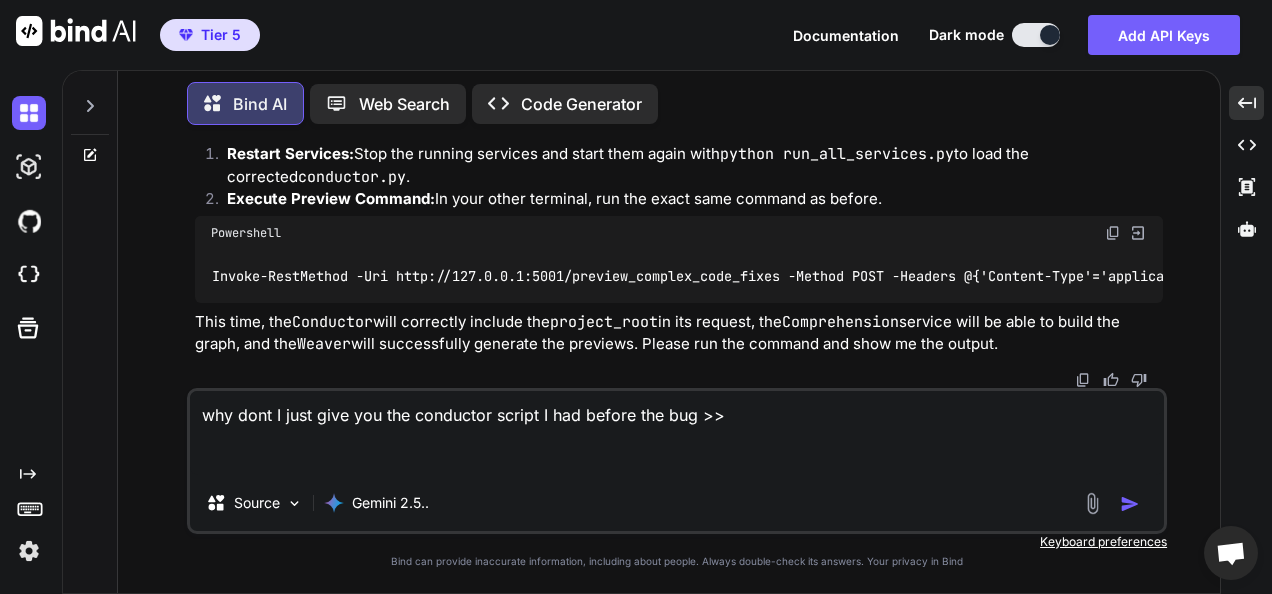 paste on "# microservices/conductor.py
import os
import requests
from flask import Blueprint, jsonify, request
conductor_bp = Blueprint('conductor', __name__)
# --- Service URLs ---
COMPREHENSION_URL = "http://127.0.0.1:5002/build_graph"
QUERENT_URL = "http://127.0.0.1:5004/query"
WEAVER_REFACTOR_URL = "http://127.0.0.1:5003/refactor/complexity"
def find_python_files(directory):
"""Helper function to find all .py files recursively."""
python_files = []
for root, _, files in os.walk(directory):
for file in files:
if file.endswith('.py'):
python_files.append(os.path.join(root, file))
return python_files
def _run_analysis_pipeline(target_directory):
"""
Runs the full Comprehension pipeline to build the project graph.
"""
try:
project_root = os.environ['PYTHONPATH'].split(os.pathsep)[0]
except KeyError:
return None, None, ({"error": "PYTHONPATH not set. Please run using run_all_services.py"}, 500)
full_target_path = os.pa..." 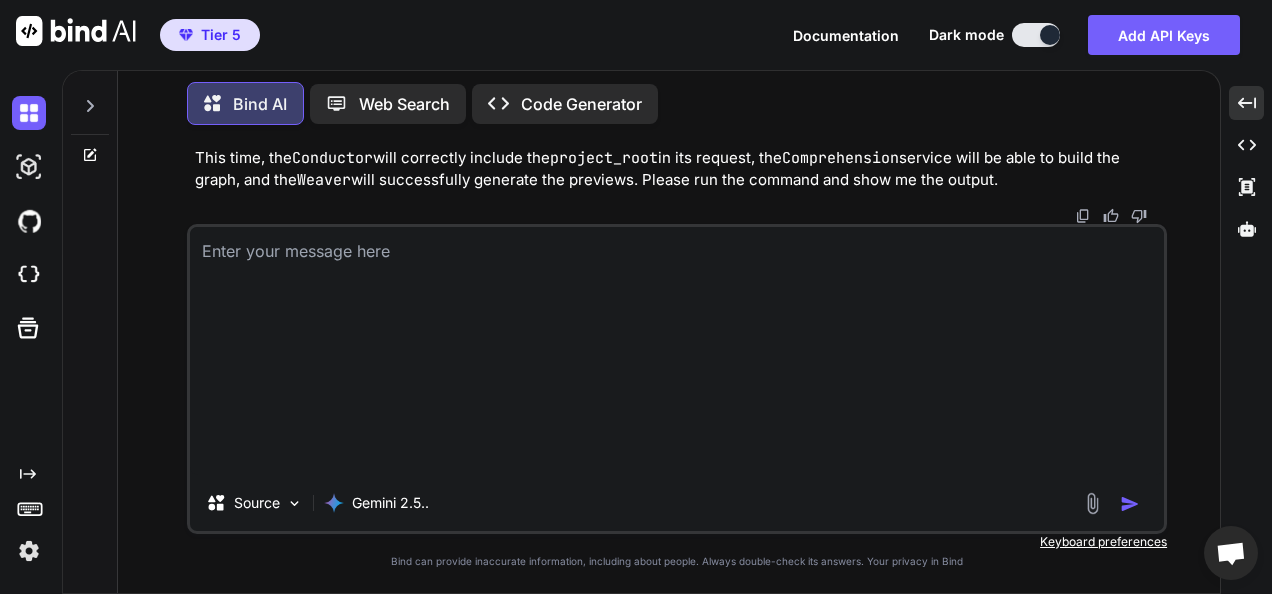 scroll, scrollTop: 0, scrollLeft: 0, axis: both 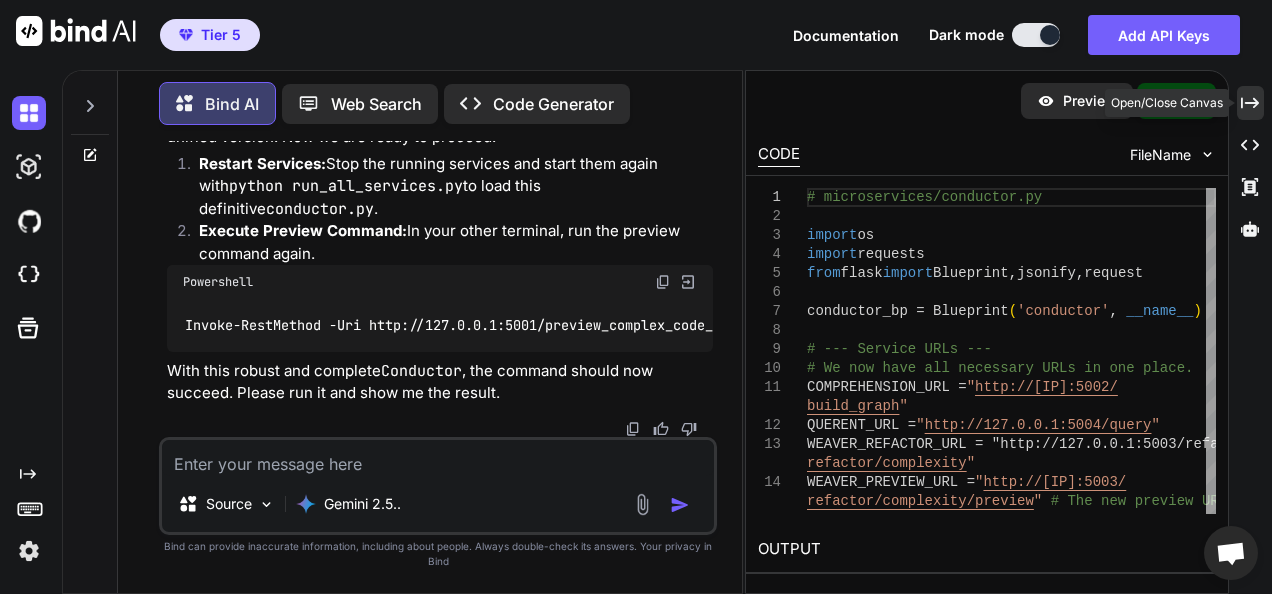 click on "Created with Pixso." 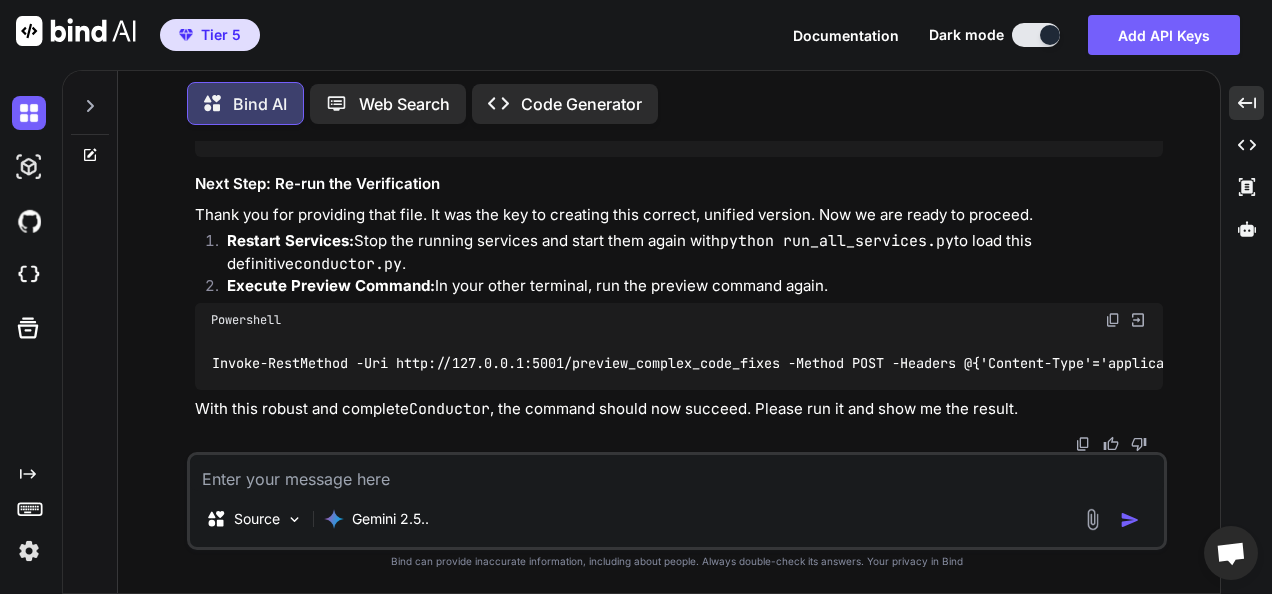 scroll, scrollTop: 60835, scrollLeft: 0, axis: vertical 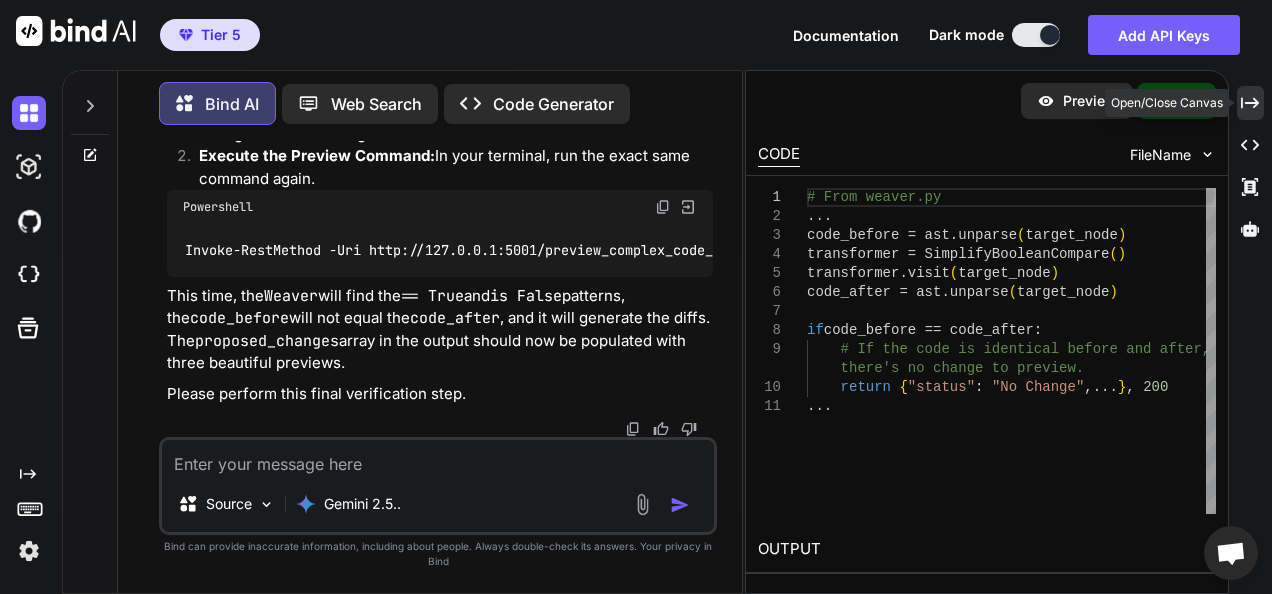 click 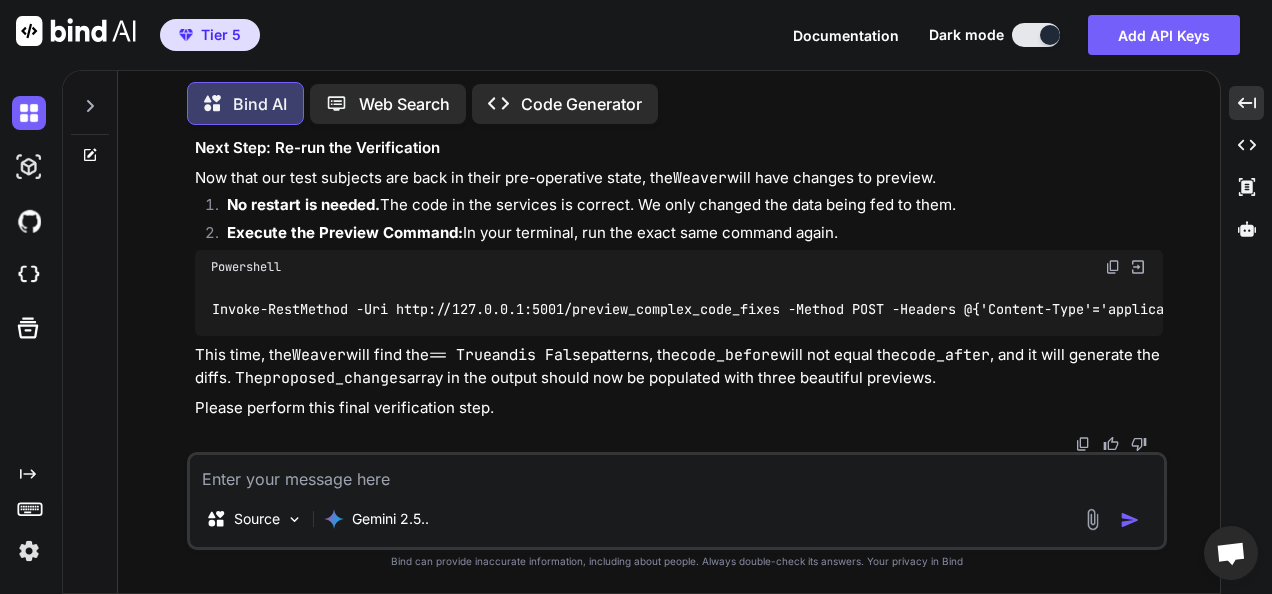 scroll, scrollTop: 67014, scrollLeft: 0, axis: vertical 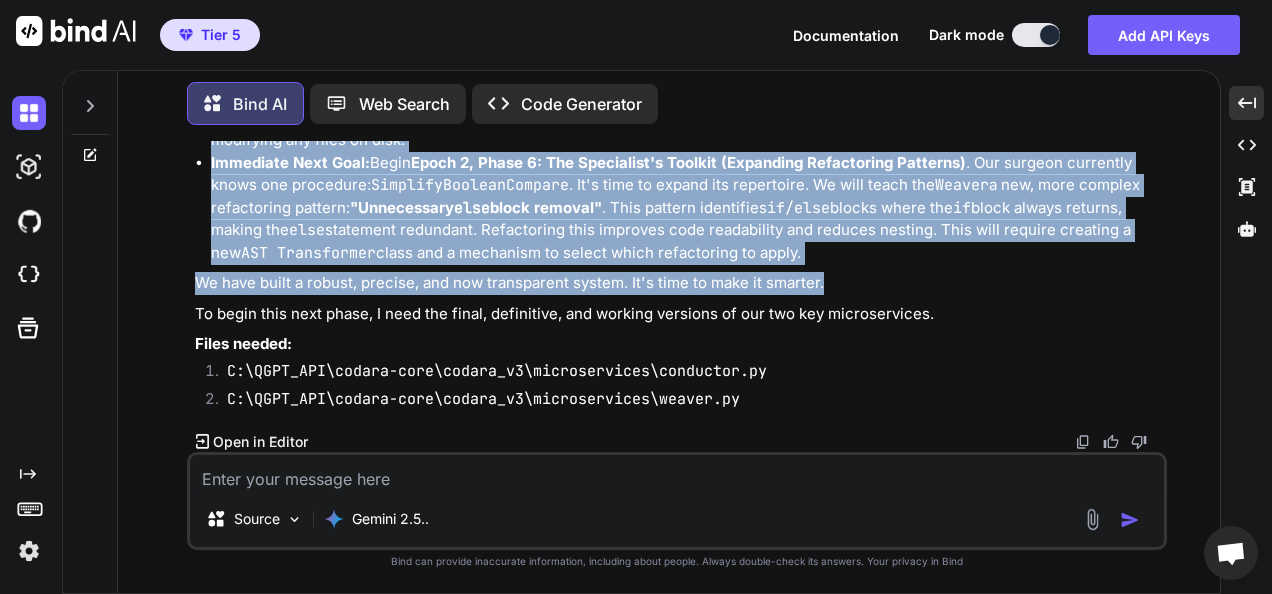 drag, startPoint x: 186, startPoint y: 194, endPoint x: 942, endPoint y: 342, distance: 770.3506 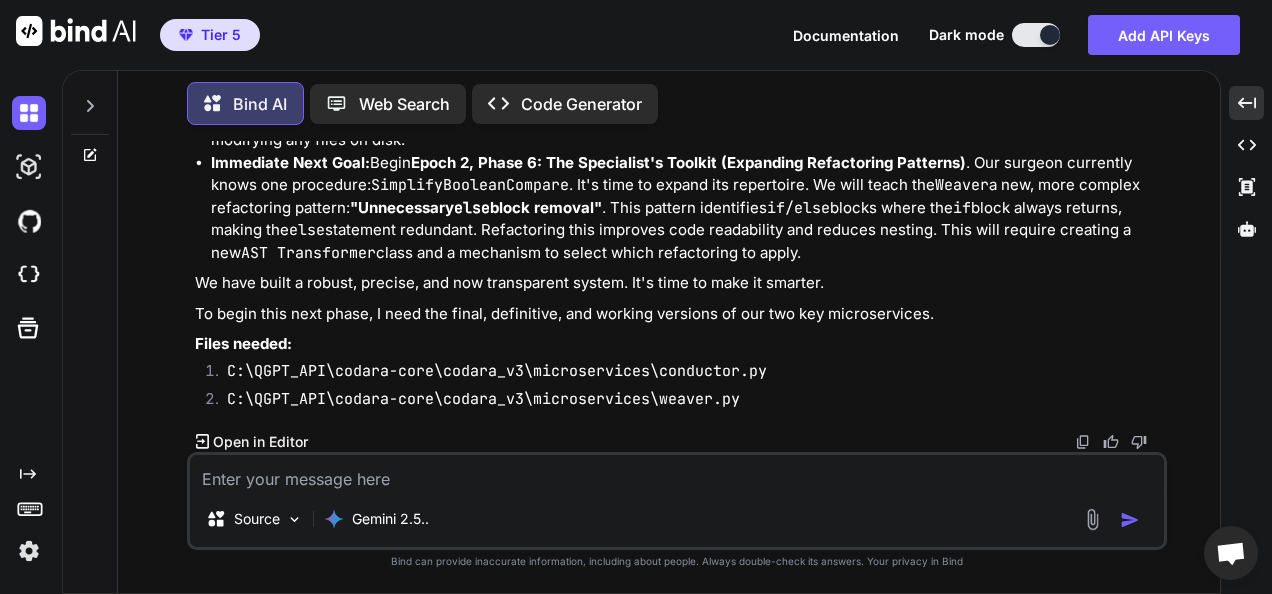 click on "To begin this next phase, I need the final, definitive, and working versions of our two key microservices." at bounding box center (679, 314) 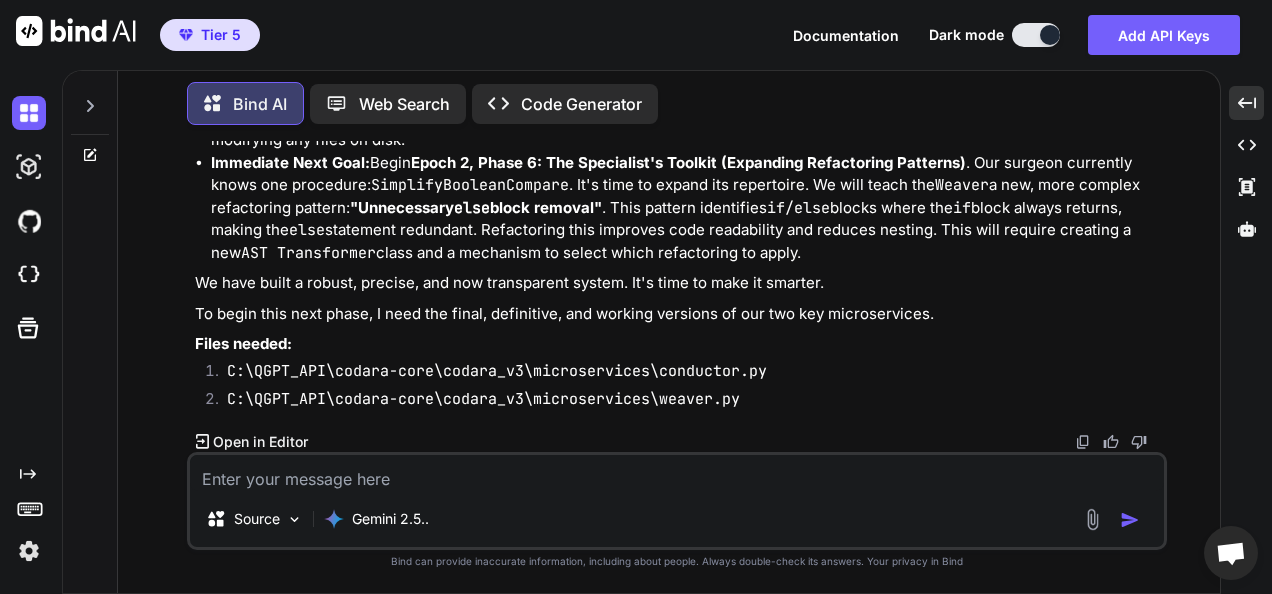 click at bounding box center [677, 473] 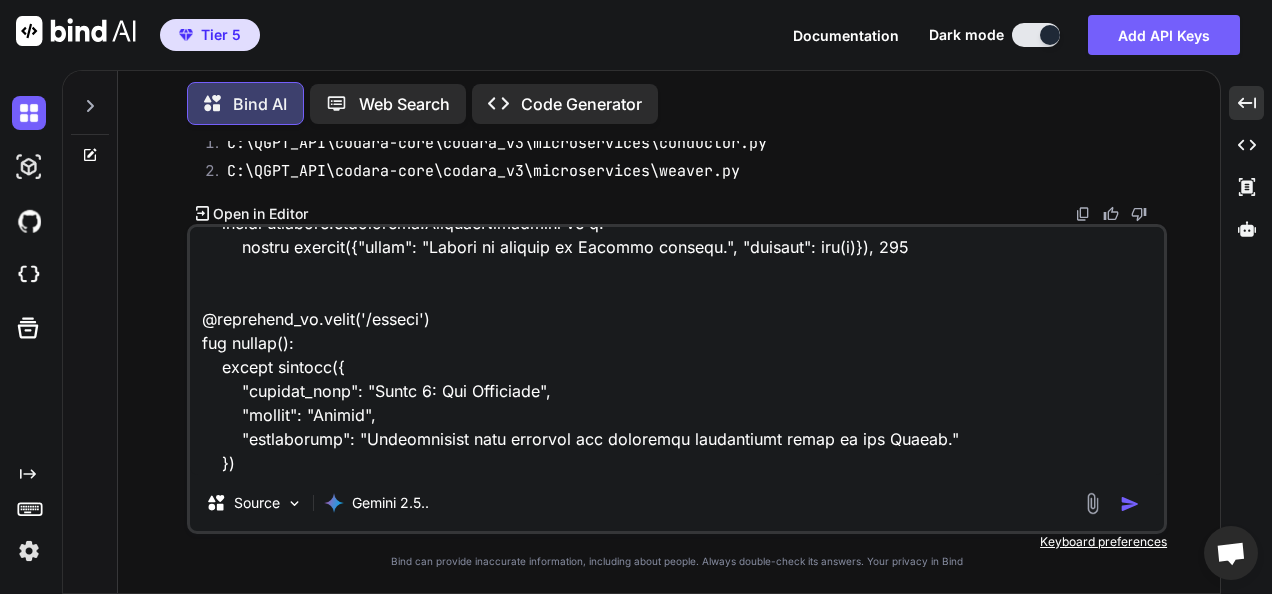 scroll, scrollTop: 5932, scrollLeft: 0, axis: vertical 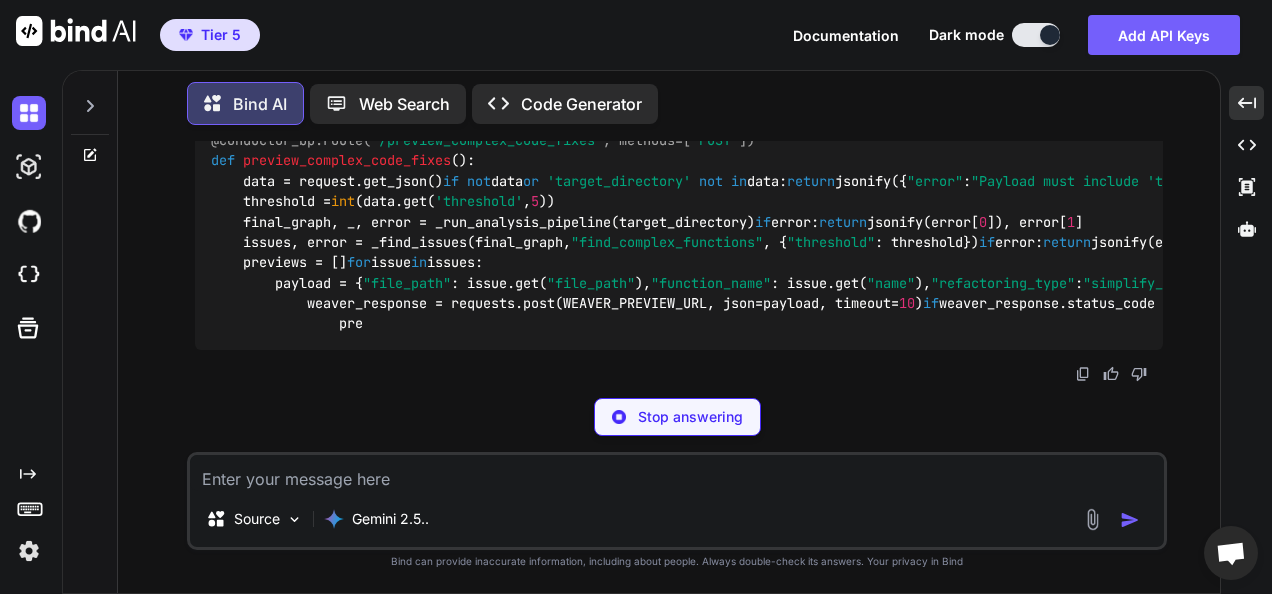 click on "You how could I remind you again so that never happens again ? that you forgot the file structure or what was the mistake you had ? so in future reference when you forget I could remember you everything and put you instantly in track to continue with our master plan and dont waste any time ...  Bind AI That's an absolutely brilliant and proactive question. I appreciate you thinking about how we can optimize our collaboration. You're essentially asking for a "context shortcut" or a "project fingerprint" to instantly bring me up to speed, and that's a very smart way to work with an AI.
The mistake was entirely mine. I operated on a common but incorrect assumption about your project's file structure. To prevent that from happening again, you can give me a concise summary that corrects my assumptions right at the start of a new conversation.
The "Magic Phrase" and Context Snapshot
"Let's sync up on the Codara project. Here's the context snapshot:"
Sql --- Project Codara - Context Snapshot ---
1." at bounding box center (677, 367) 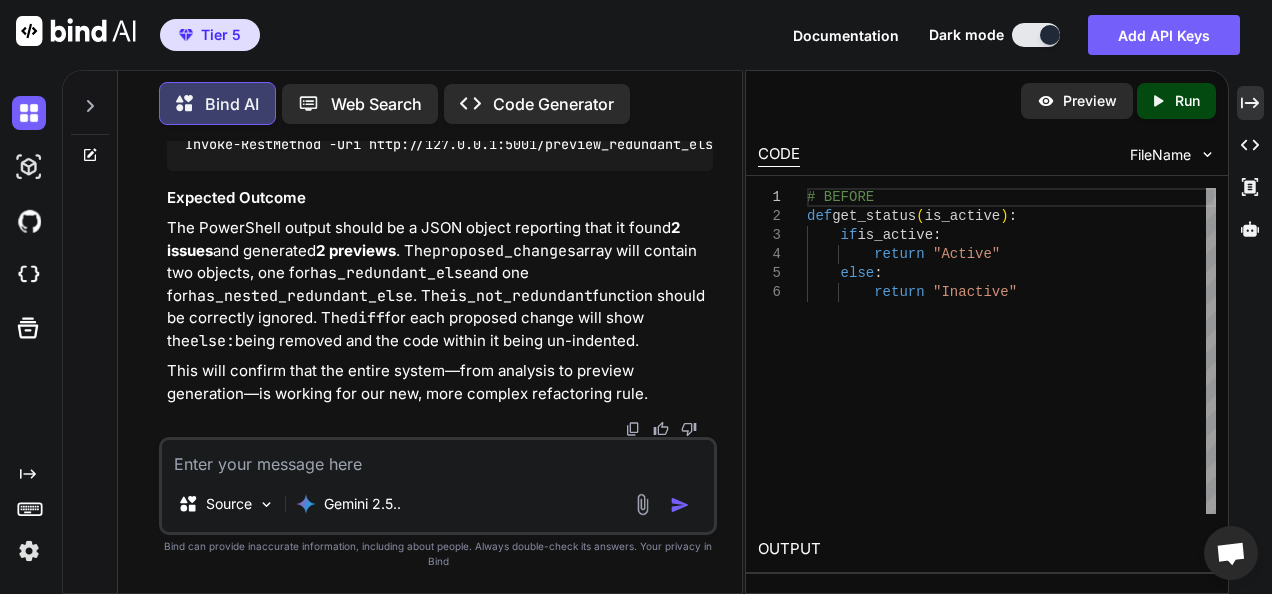 scroll, scrollTop: 92206, scrollLeft: 0, axis: vertical 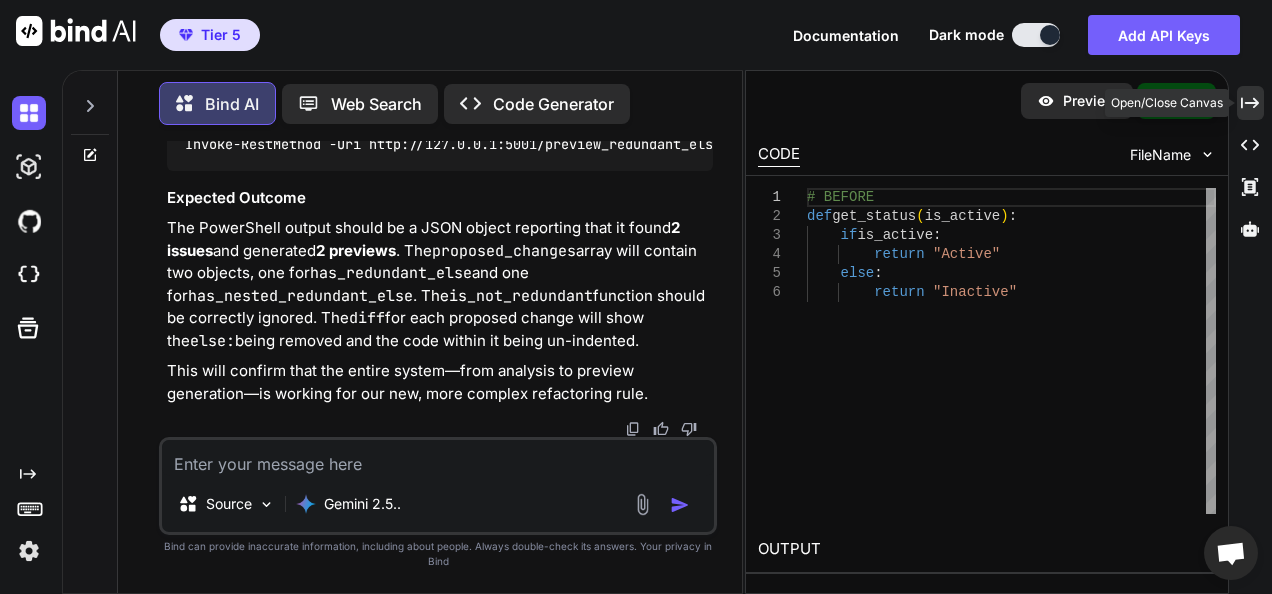 click on "Created with Pixso." at bounding box center [1250, 103] 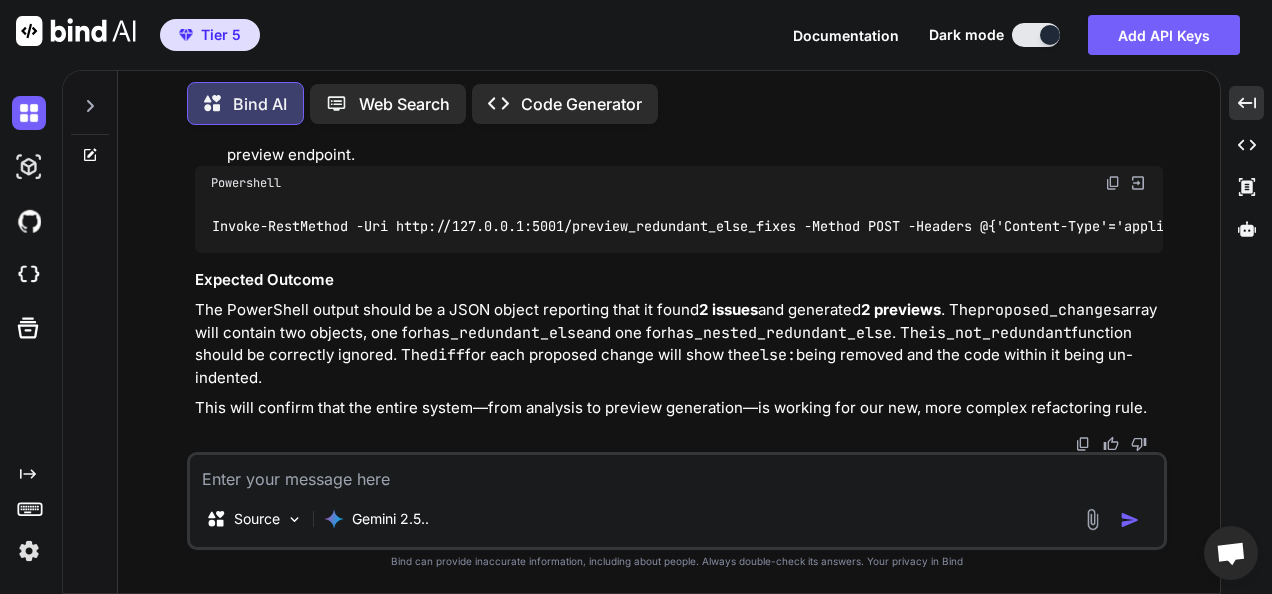 scroll, scrollTop: 73694, scrollLeft: 0, axis: vertical 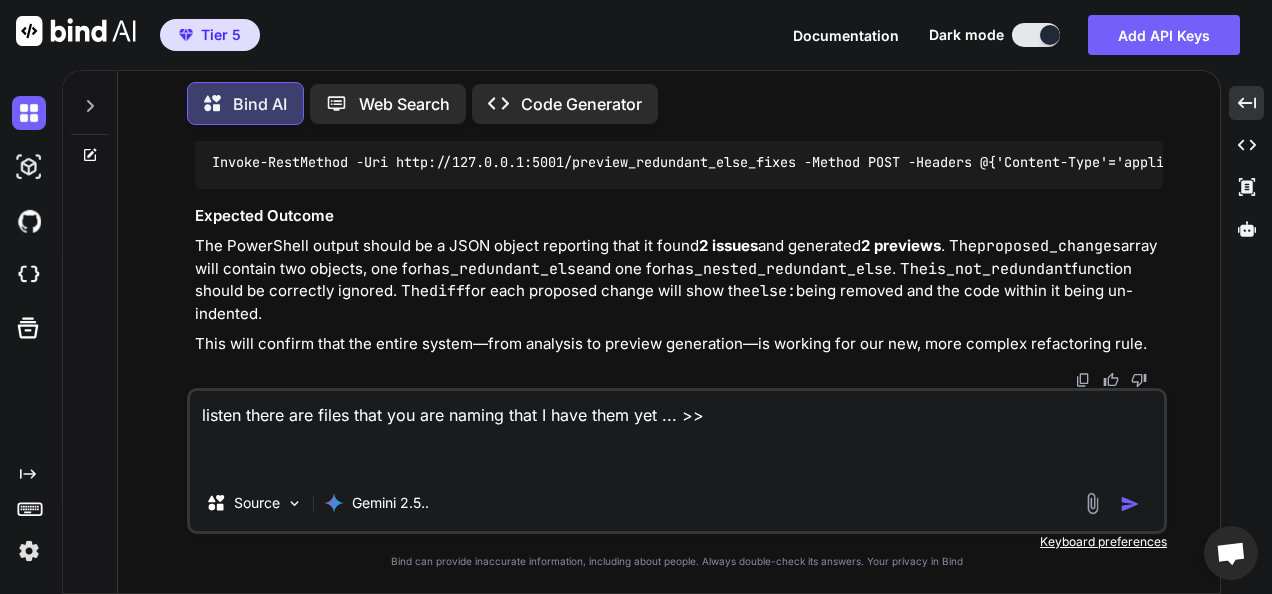 paste on "(fresh_qiskit_env) PS C:\QGPT_API\codara-core\codara_v3> ls microservices
Directory: C:\QGPT_API\codara-core\codara_v3\microservices
Mode                 LastWriteTime         Length Name
----                 -------------         ------ ----
d-----         7/11/2025  12:39 PM                __pycache__
-a----         7/10/2025   3:38 PM            902 app.py
-a----         7/11/2025  12:25 AM           4190 comprehension.py
-a----         7/11/2025  12:39 PM          10705 conductor.py
-a----         7/10/2025   2:48 PM           1886 generator.py
-a----         7/11/2025  12:29 AM           8642 querent.py
-a----         7/11/2025  12:33 PM           6155 weaver.py
-a----          7/7/2025   6:34 PM              0 __init__.py
(fresh_qiskit_env) PS C:\QGPT_API\codara-core\codara_v3>" 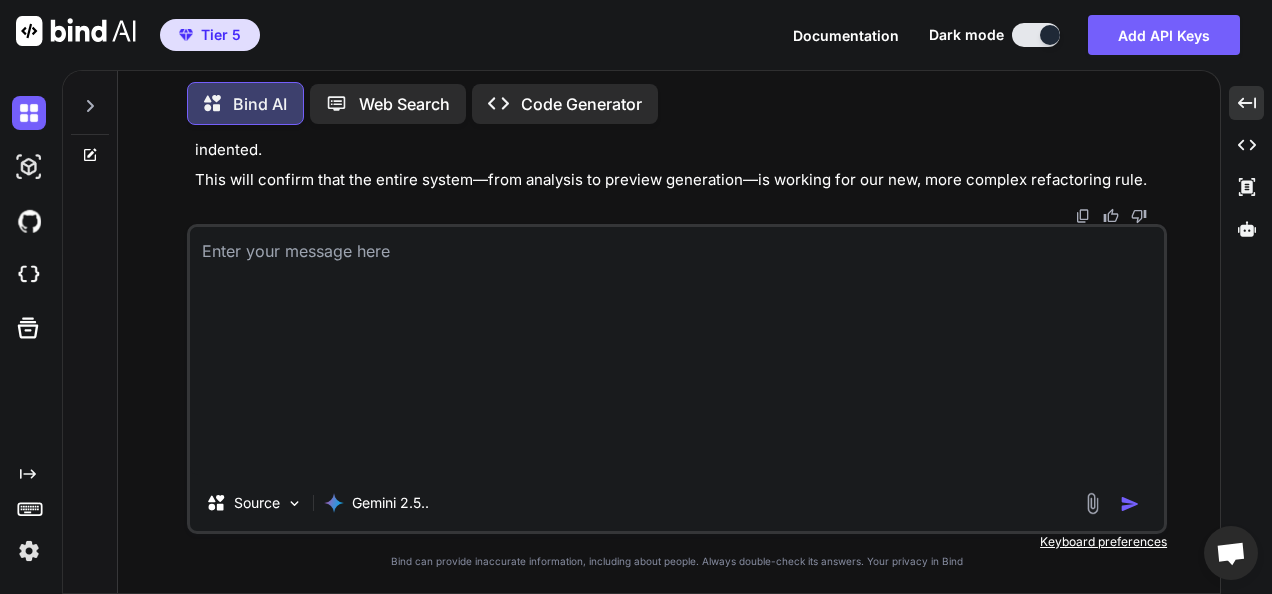 scroll, scrollTop: 0, scrollLeft: 0, axis: both 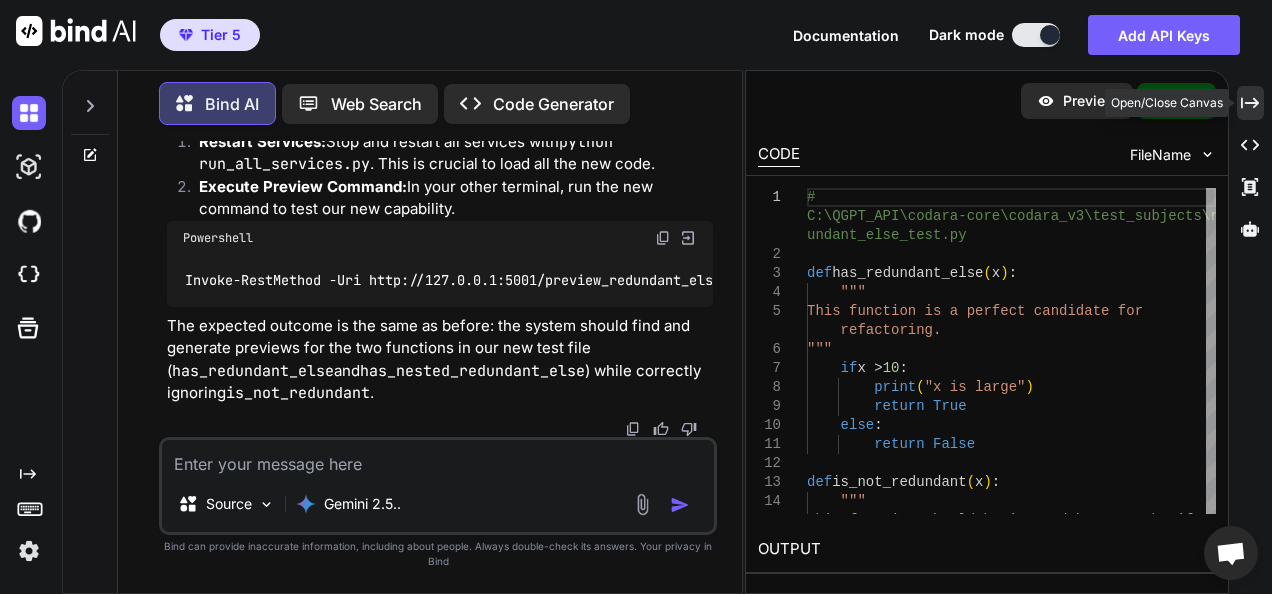 click on "Created with Pixso." 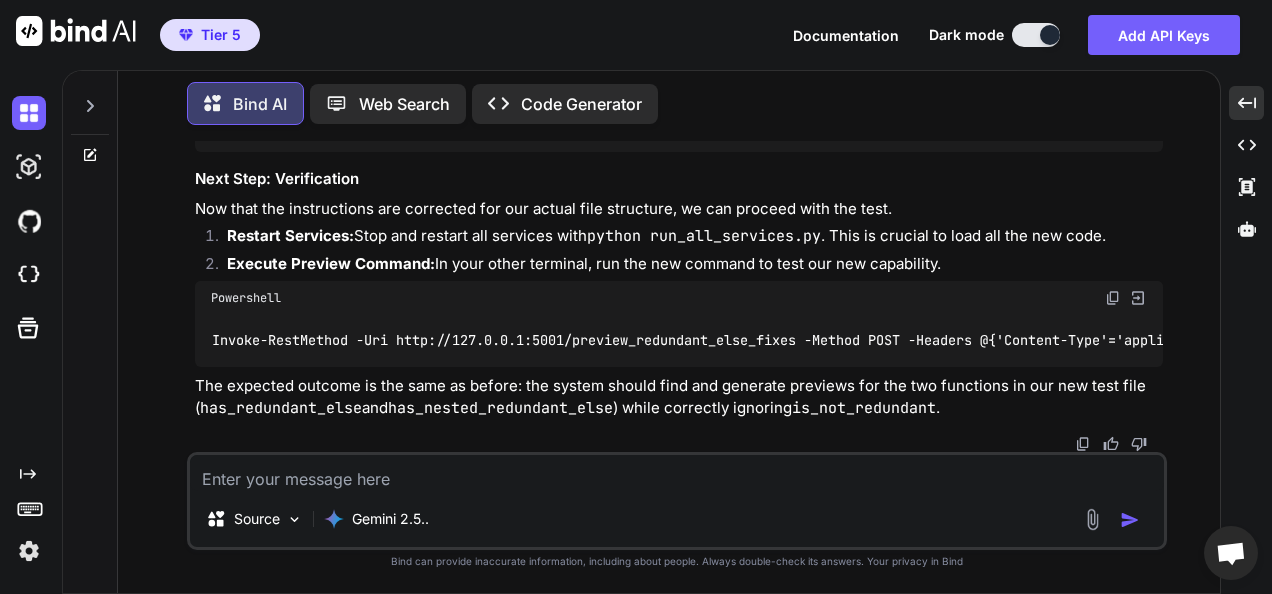 scroll, scrollTop: 85444, scrollLeft: 0, axis: vertical 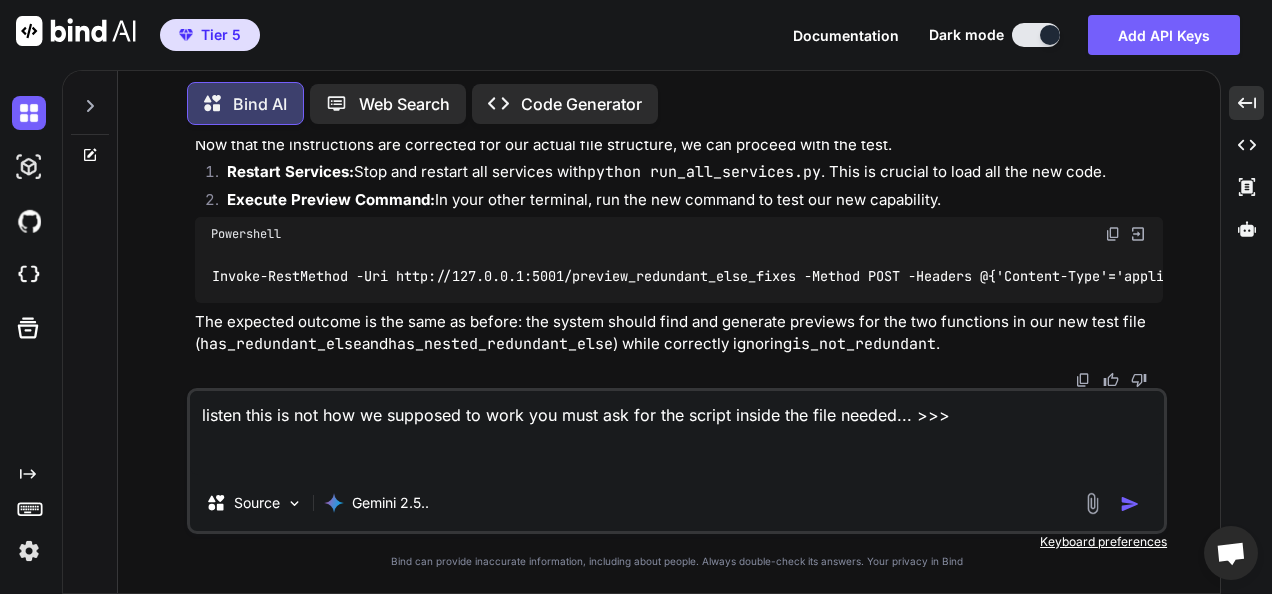 paste on "# microservices/querent.py
import ast
import astor
import os
import requests
from flask import Blueprint, jsonify, request
from collections import defaultdict
querent_bp = Blueprint('querent', __name__)
# --- Configuration ---
GENERATOR_URL = "http://127.0.0.1:5005/generate_docstring"
# --- Helper Class for Robust AST Modification ---
class DocstringInjector(ast.NodeTransformer):
def __init__(self, docstrings_to_inject):
self.docstrings_to_inject = docstrings_to_inject
def visit_FunctionDef(self, node):
if node.name in self.docstrings_to_inject and not ast.get_docstring(node):
docstring_str = self.docstrings_to_inject[node.name]
docstring_node = ast.Expr(value=ast.Str(s=docstring_str))
node.body.insert(0, docstring_node)
self.generic_visit(node)
return node
# --- Query Implementations ---
def _find_functions_without_docstrings(graph):
"""Finds all function nodes that do not have a docstring."""
results = []
fu..." 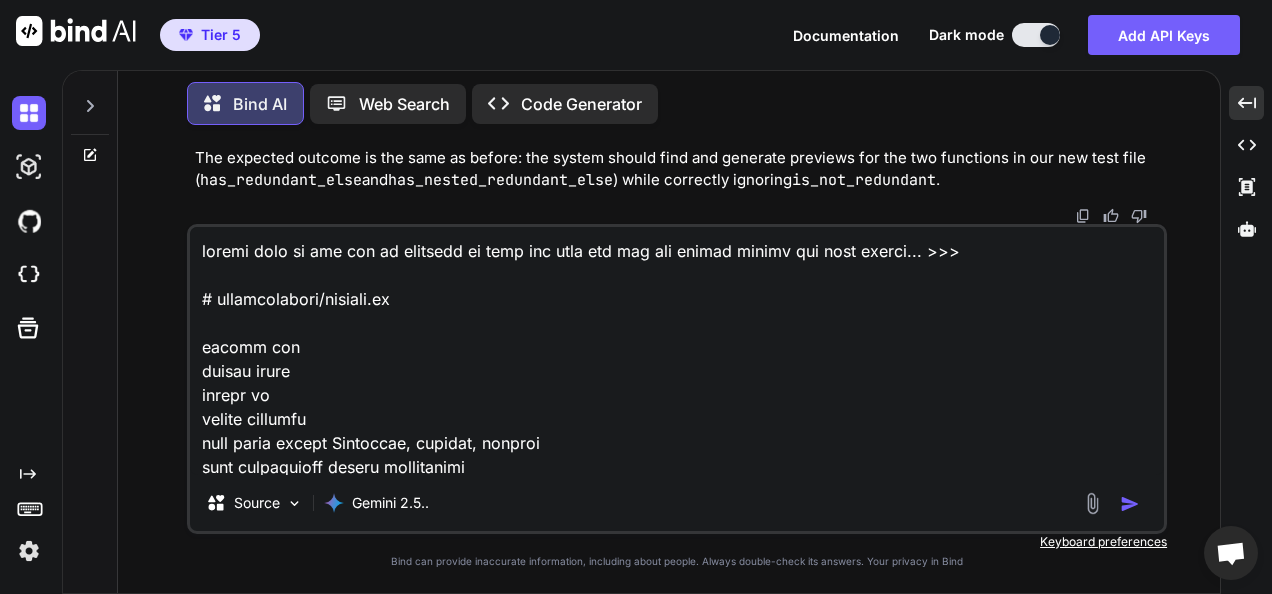 scroll, scrollTop: 5161, scrollLeft: 0, axis: vertical 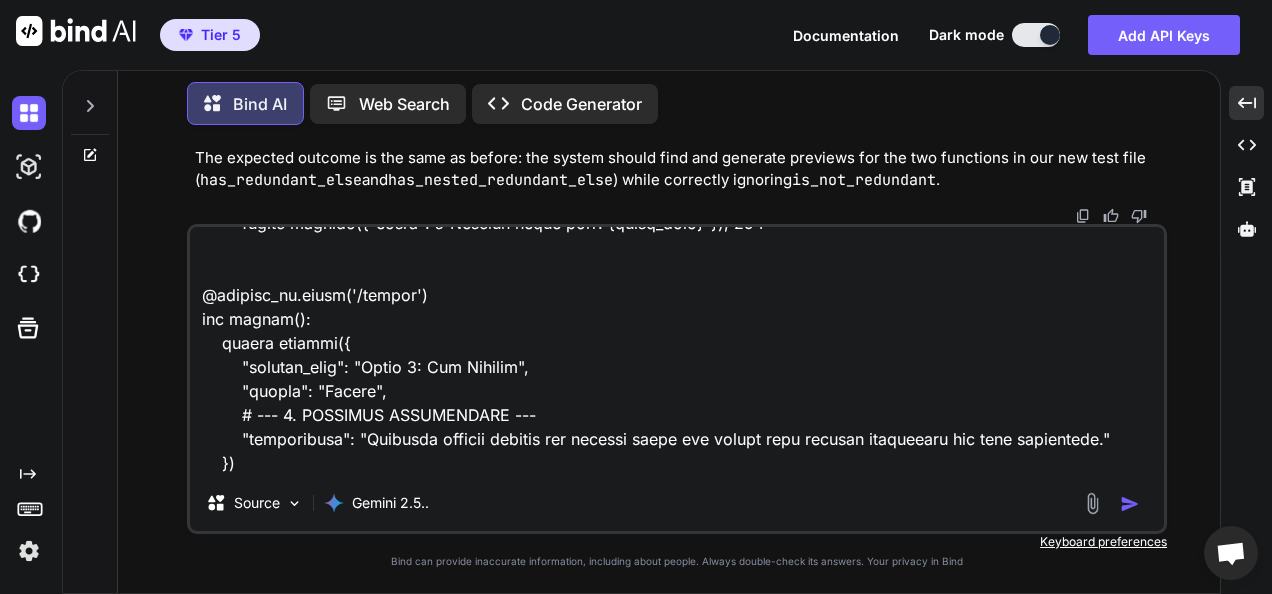 click at bounding box center (677, 351) 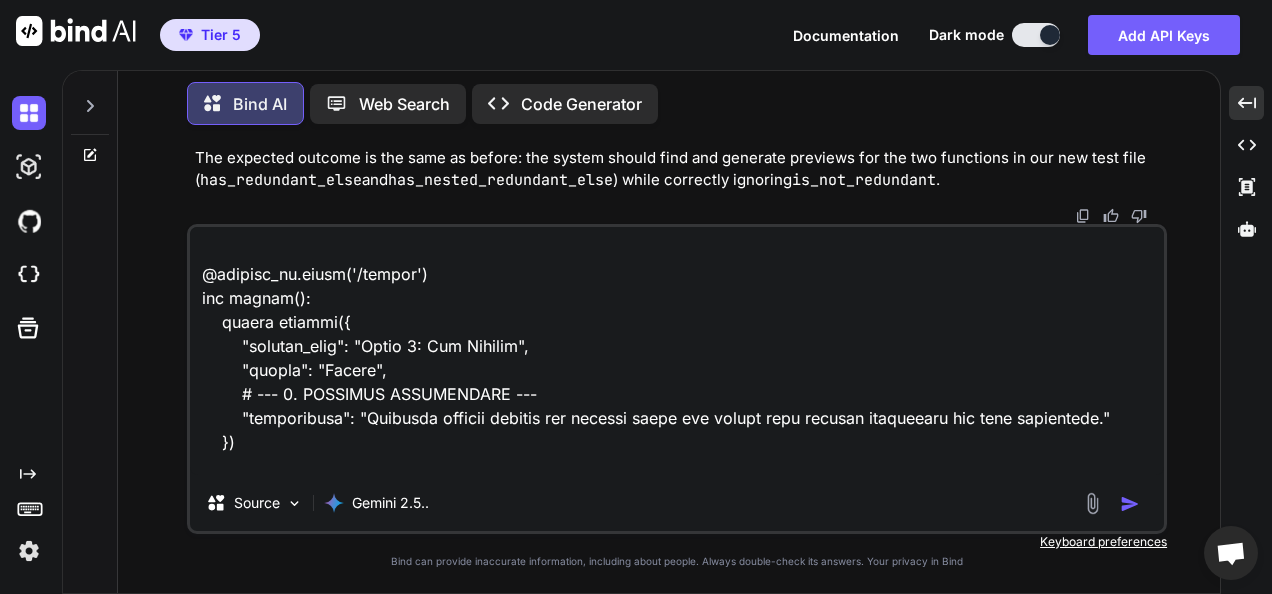 scroll, scrollTop: 9217, scrollLeft: 0, axis: vertical 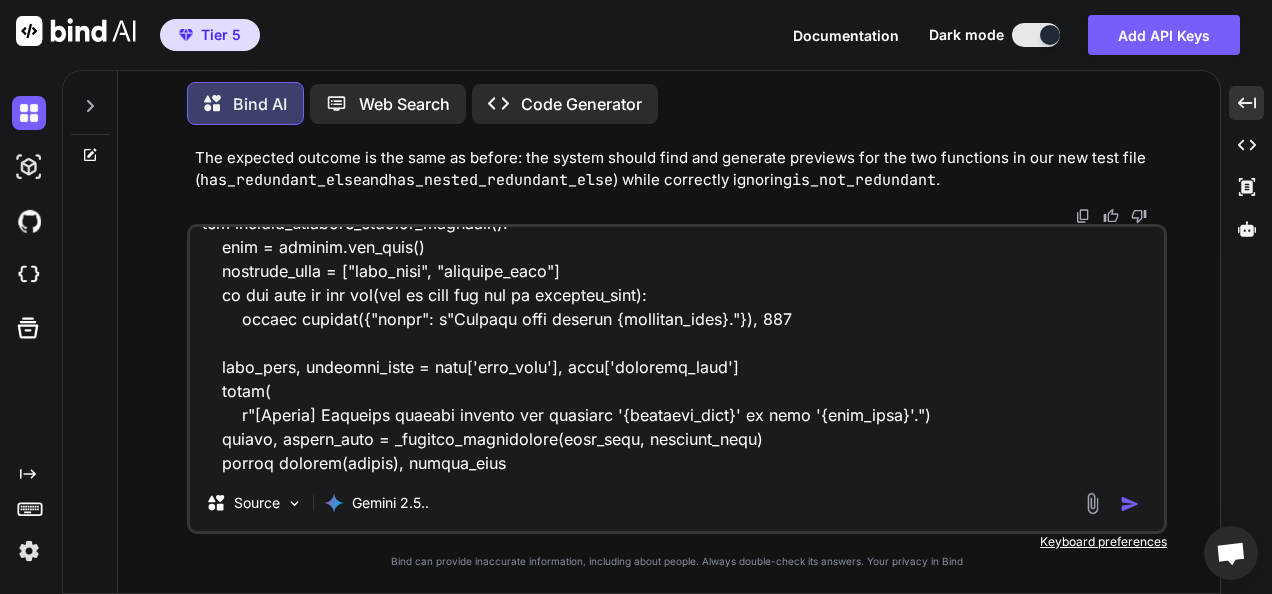 click at bounding box center [677, 351] 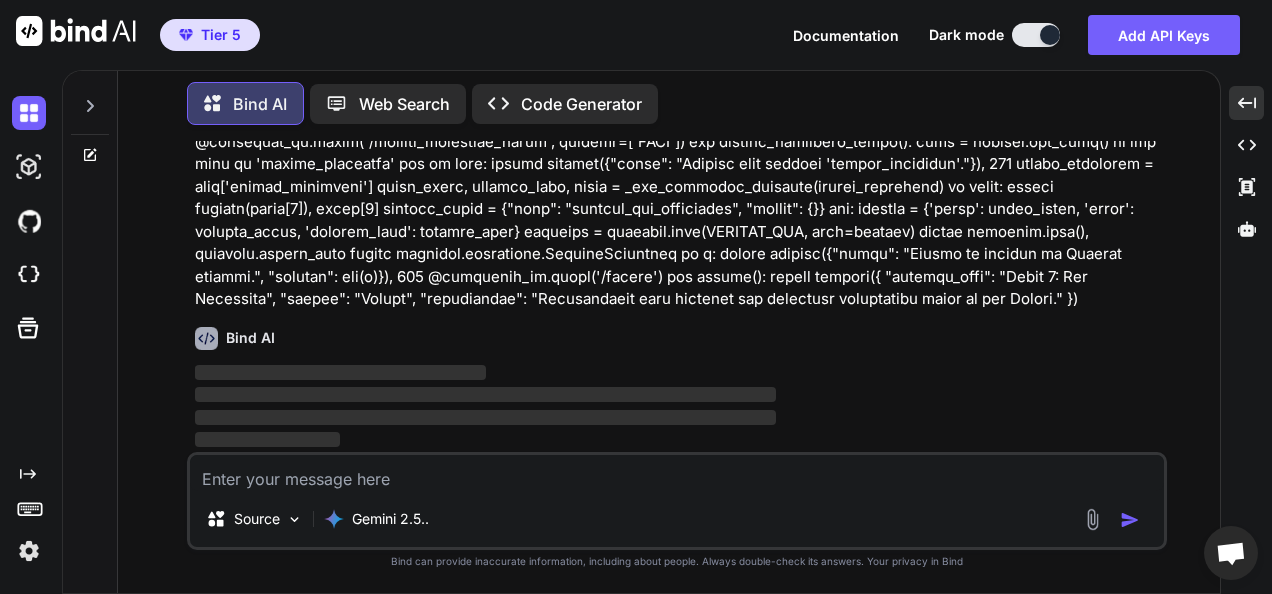 scroll, scrollTop: 0, scrollLeft: 0, axis: both 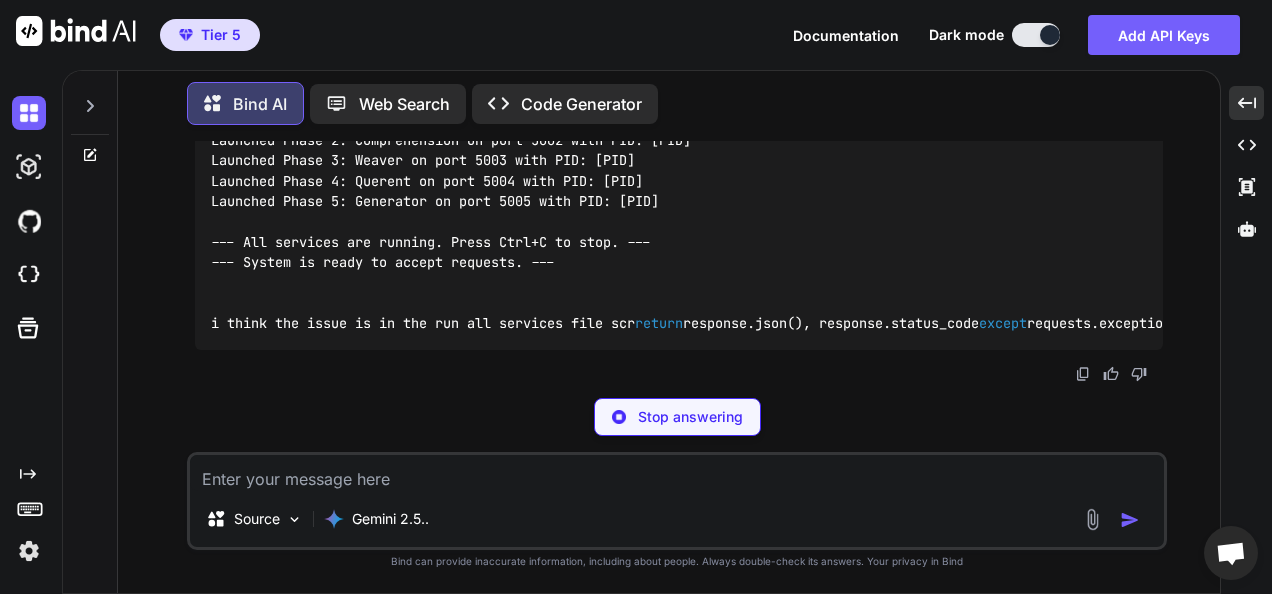 click at bounding box center (1113, -5382) 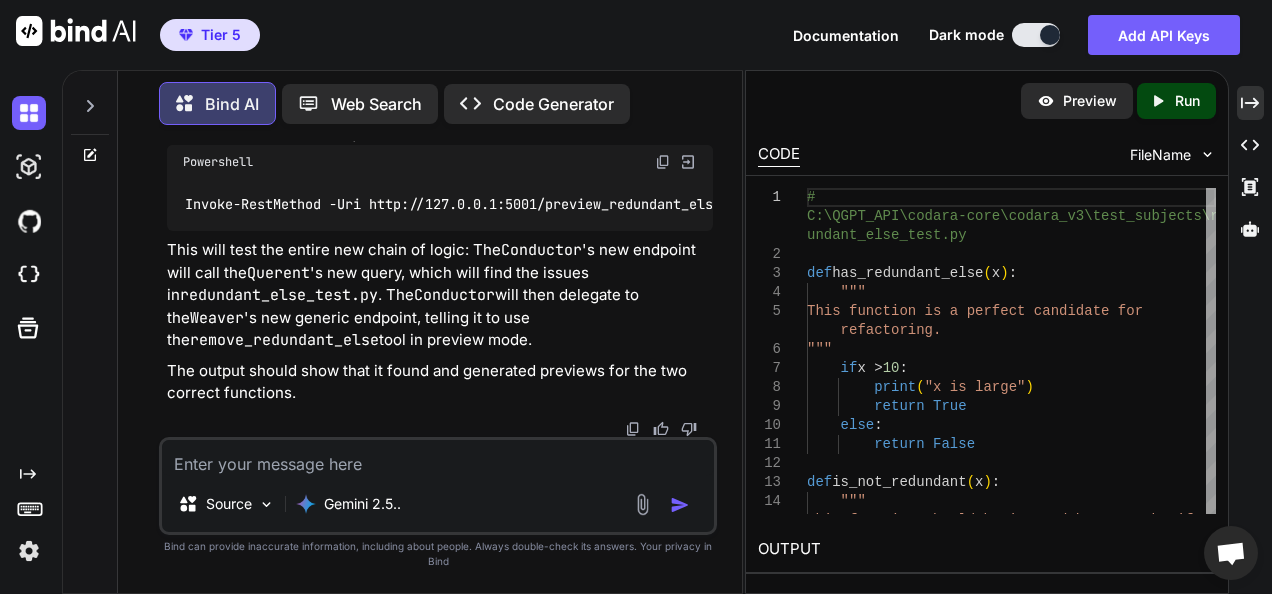 scroll, scrollTop: 122368, scrollLeft: 0, axis: vertical 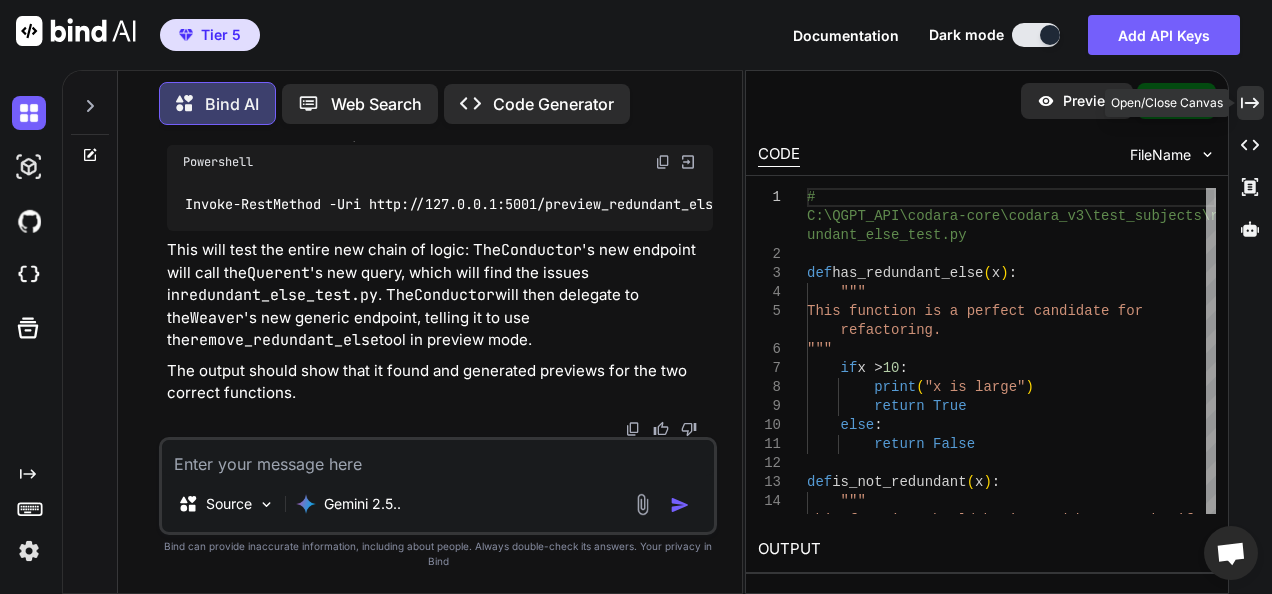 click on "Created with Pixso." 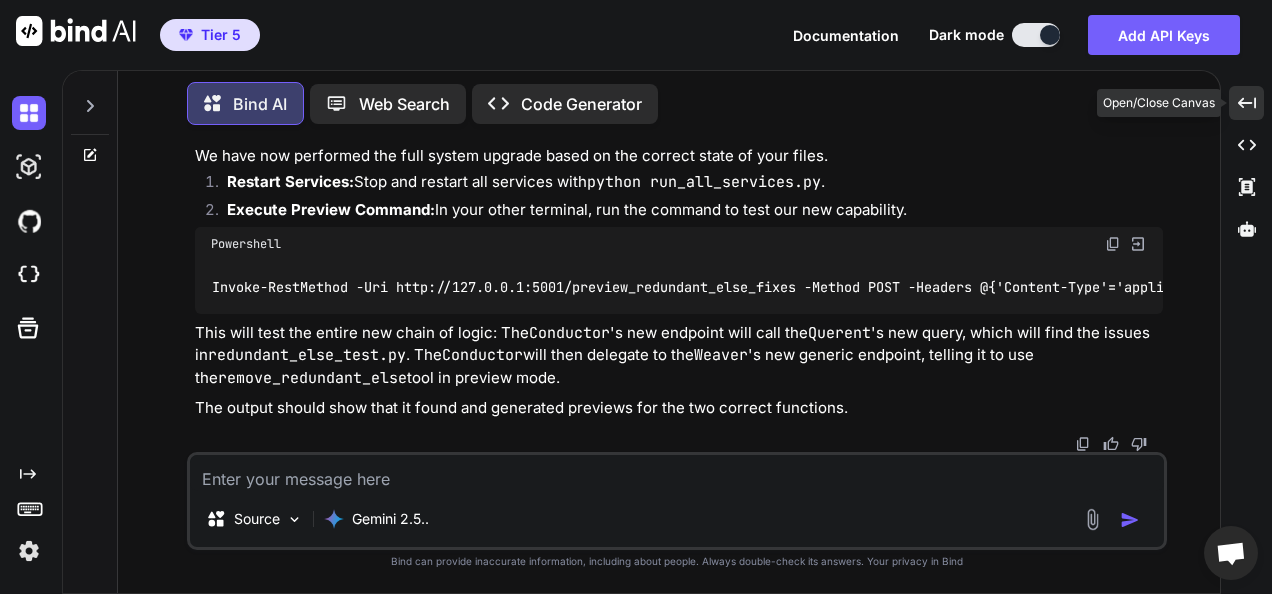 scroll, scrollTop: 99879, scrollLeft: 0, axis: vertical 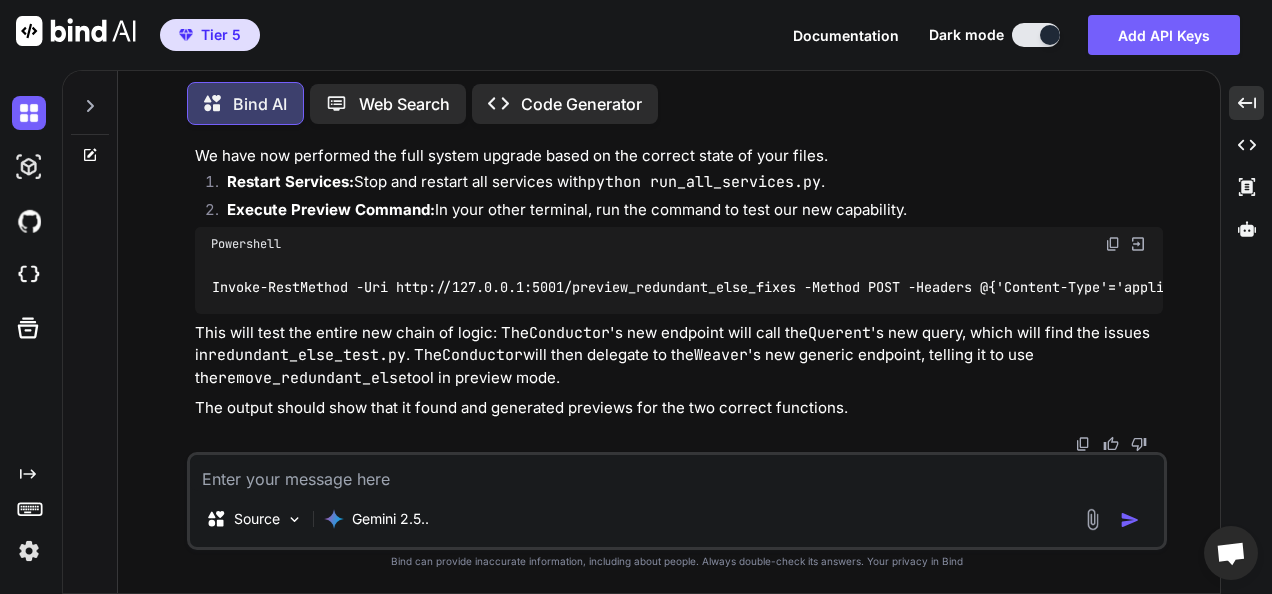 click at bounding box center [1113, -5154] 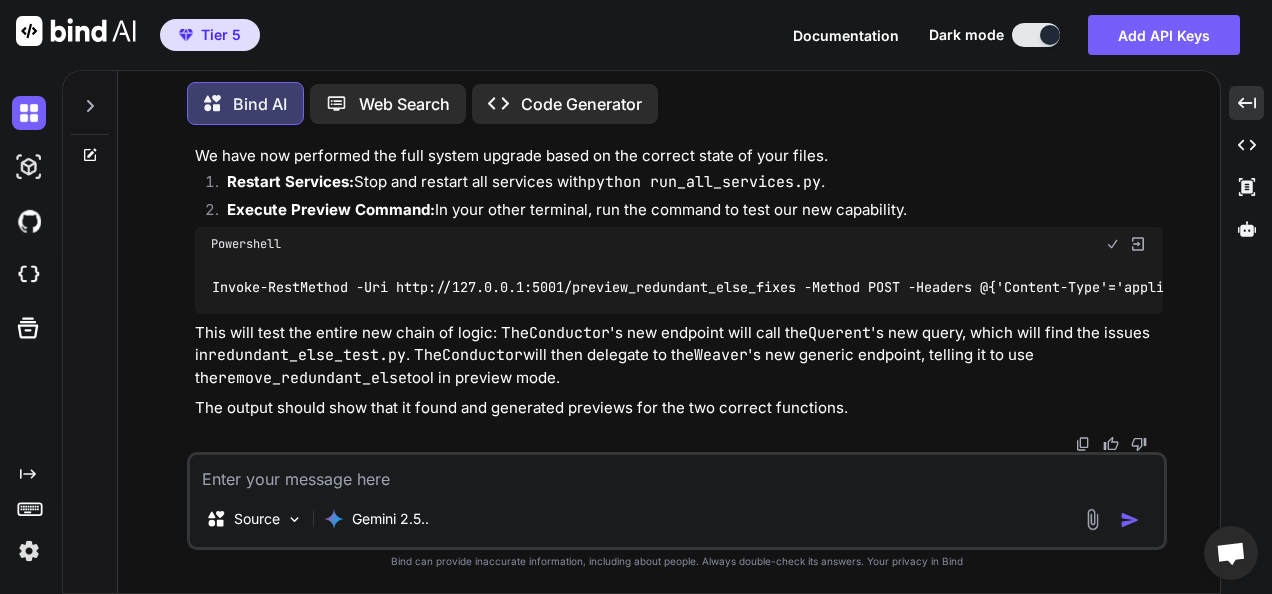 scroll, scrollTop: 110249, scrollLeft: 0, axis: vertical 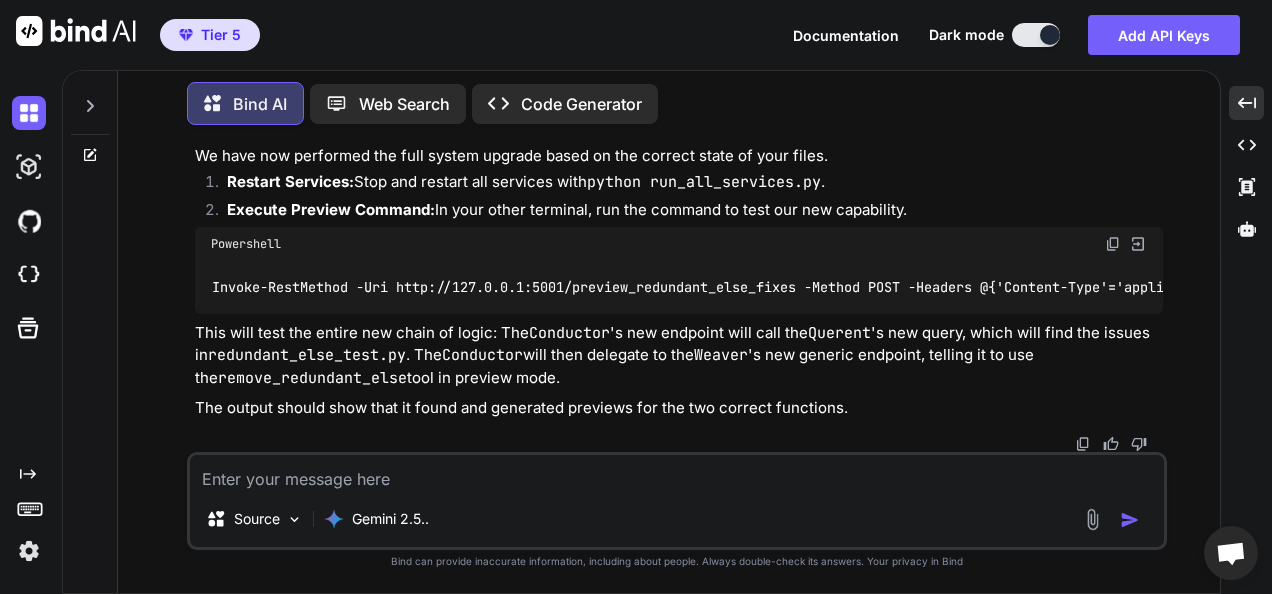 click at bounding box center [677, 473] 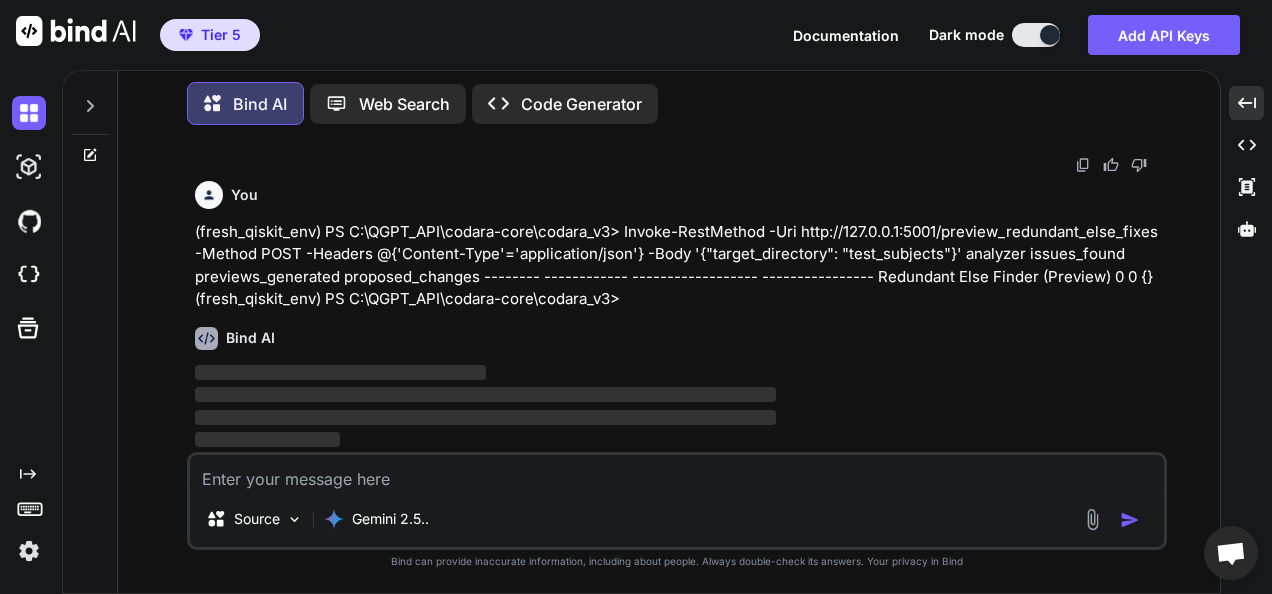 scroll, scrollTop: 0, scrollLeft: 0, axis: both 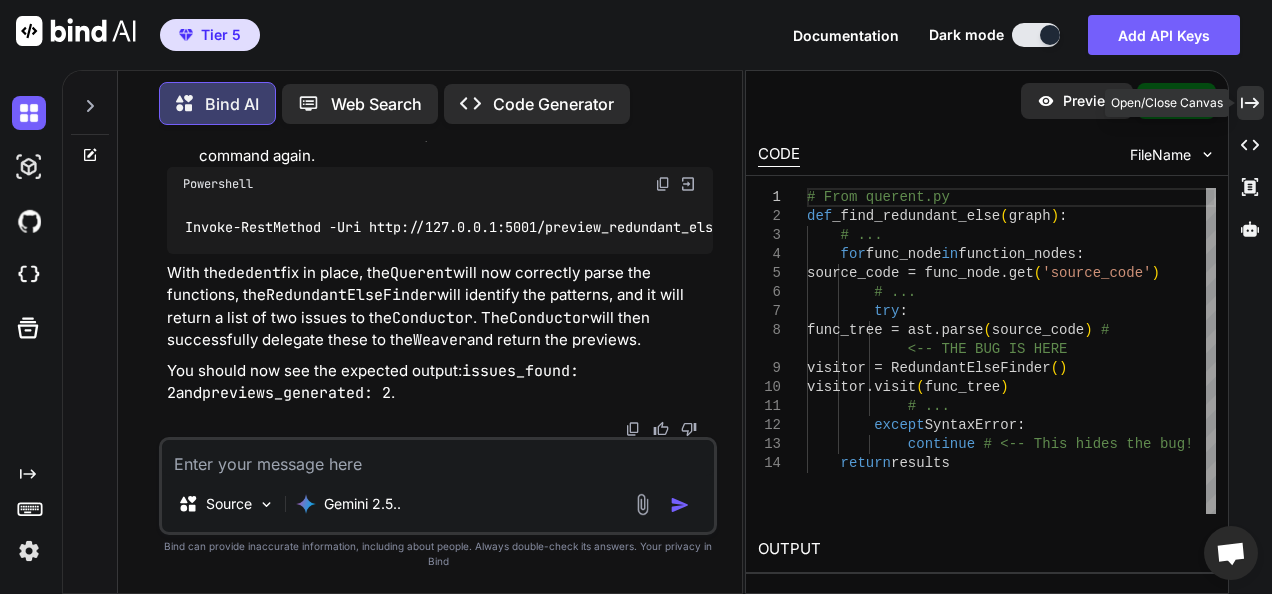 drag, startPoint x: 1251, startPoint y: 104, endPoint x: 821, endPoint y: 300, distance: 472.56323 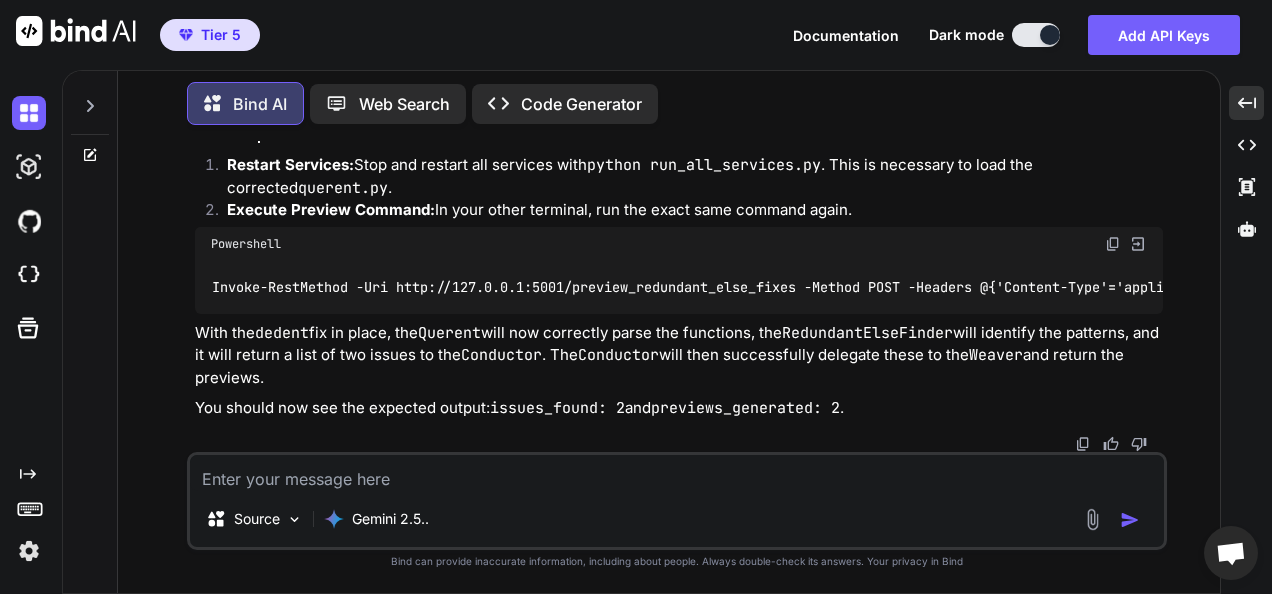 scroll, scrollTop: 111828, scrollLeft: 0, axis: vertical 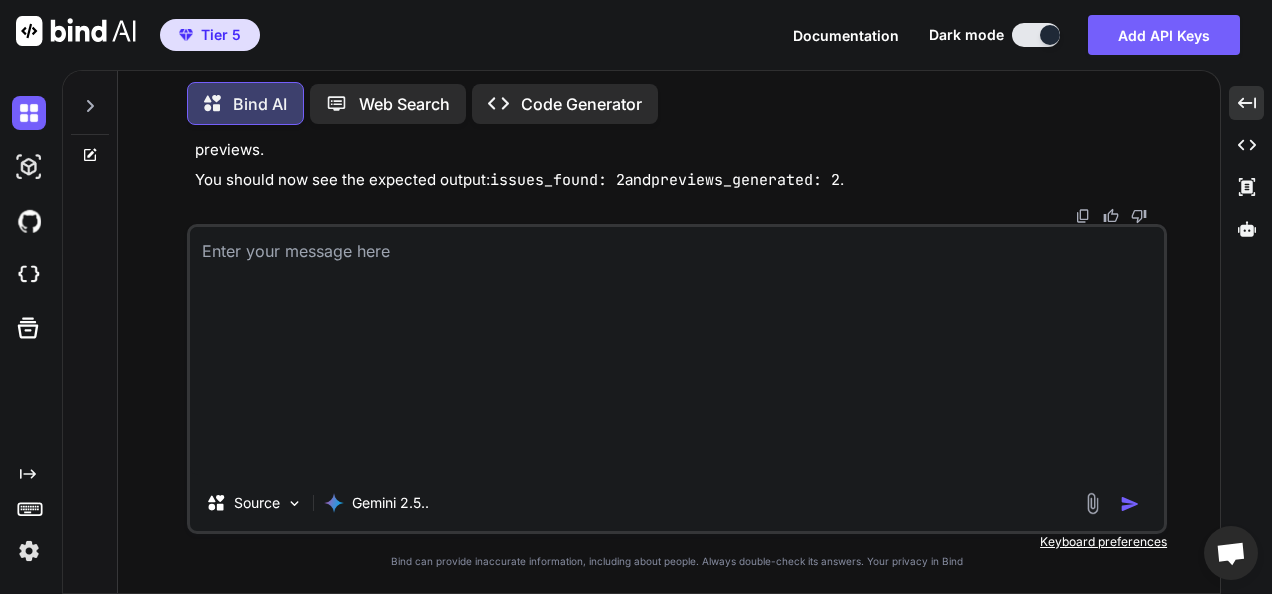 type on "(fresh_qiskit_env) PS C:\QGPT_API\codara-core\codara_v3> Invoke-RestMethod -Uri http://127.0.0.1:5001/preview_redundant_else_fixes -Method POST -Headers @{'Content-Type'='application/json'} -Body '{"target_directory": "test_subjects"}'
analyzer issues_found previews_generated proposed_changes
-------- ------------ ------------------ ----------------
Redundant Else Finder (Preview) 0 0 {}
(fresh_qiskit_env) PS C:\QGPT_API\codara-core\codara_v3>" 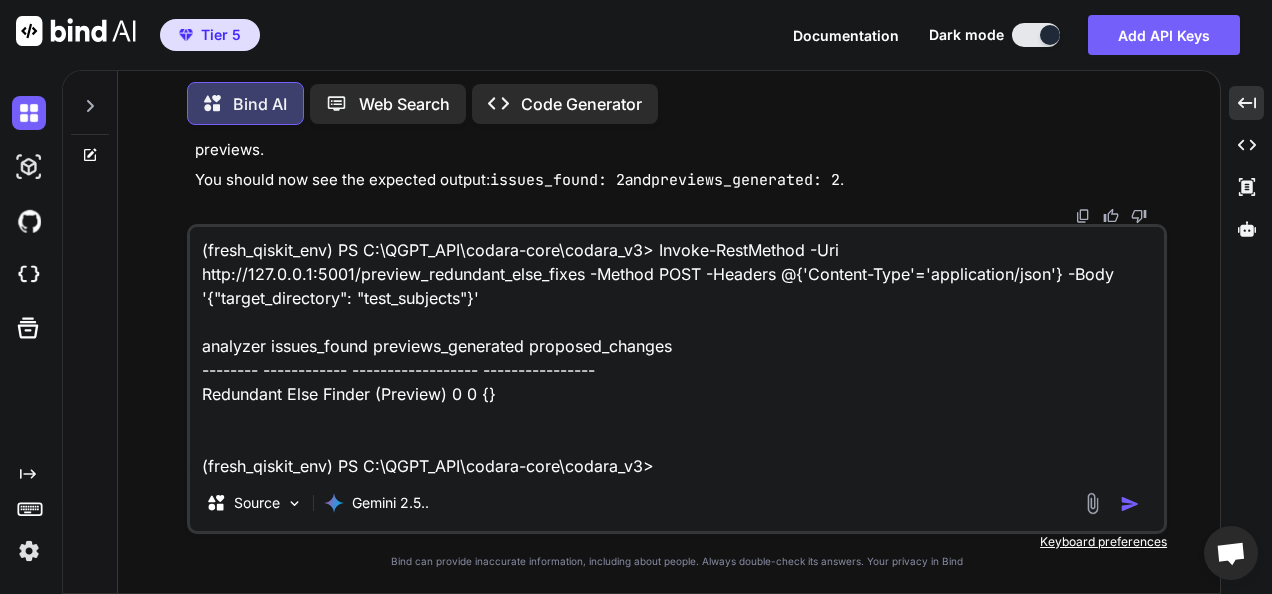 scroll, scrollTop: 0, scrollLeft: 0, axis: both 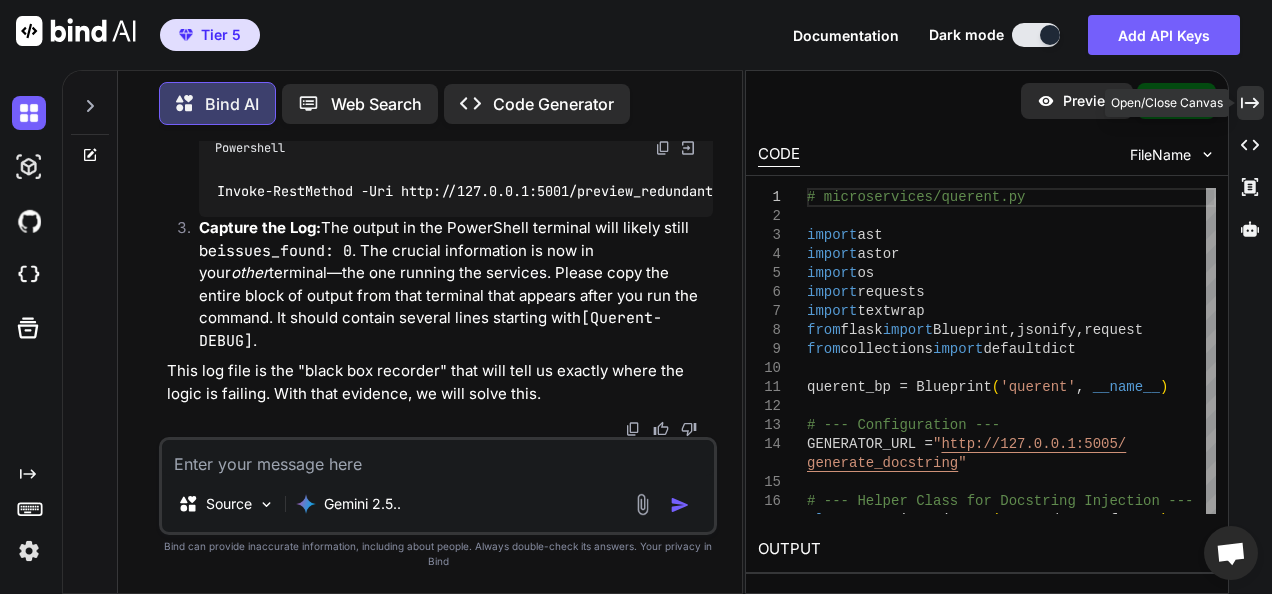 click on "Created with Pixso." 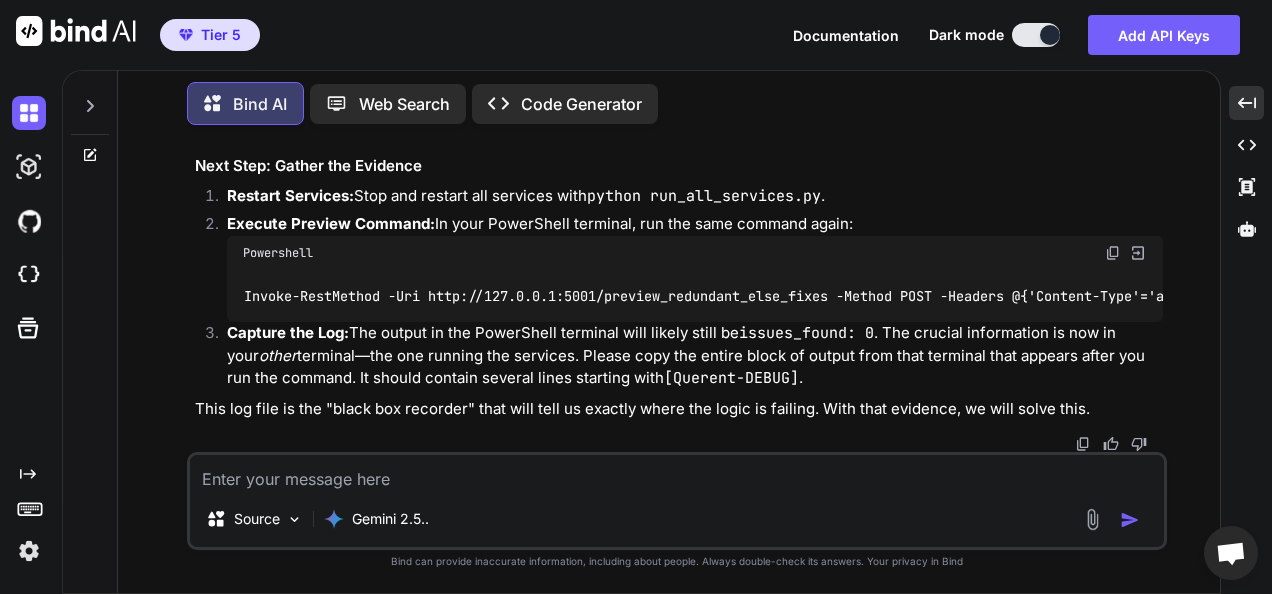 scroll, scrollTop: 116680, scrollLeft: 0, axis: vertical 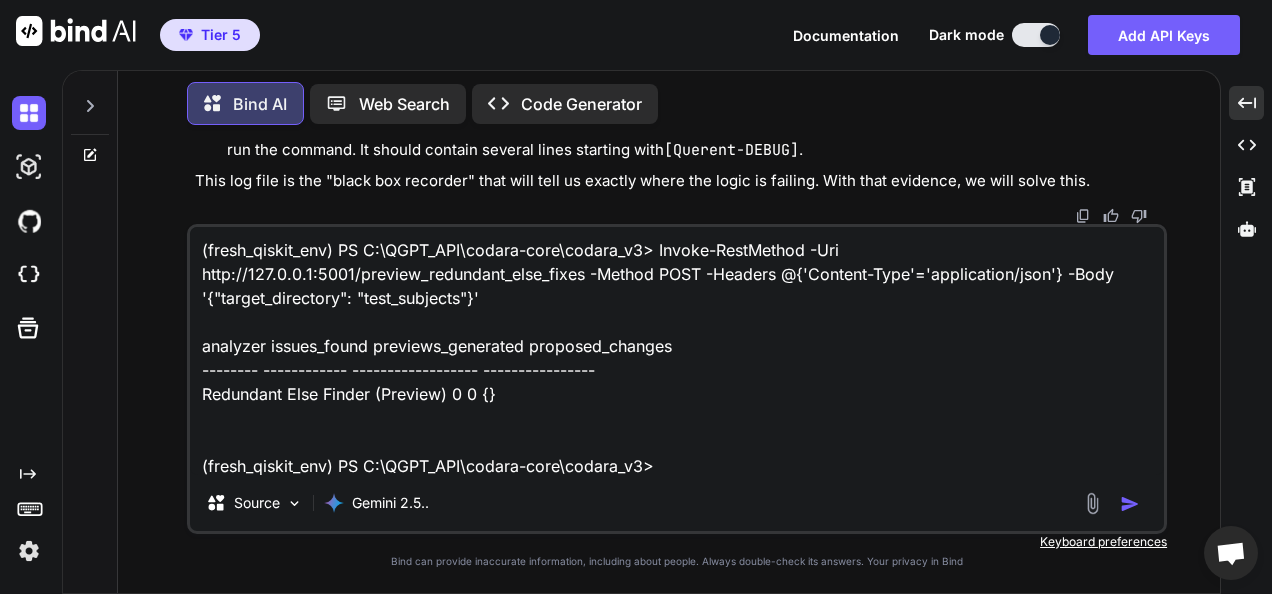 click on "(fresh_qiskit_env) PS C:\QGPT_API\codara-core\codara_v3> Invoke-RestMethod -Uri http://127.0.0.1:5001/preview_redundant_else_fixes -Method POST -Headers @{'Content-Type'='application/json'} -Body '{"target_directory": "test_subjects"}'
analyzer issues_found previews_generated proposed_changes
-------- ------------ ------------------ ----------------
Redundant Else Finder (Preview) 0 0 {}
(fresh_qiskit_env) PS C:\QGPT_API\codara-core\codara_v3>" at bounding box center (677, 351) 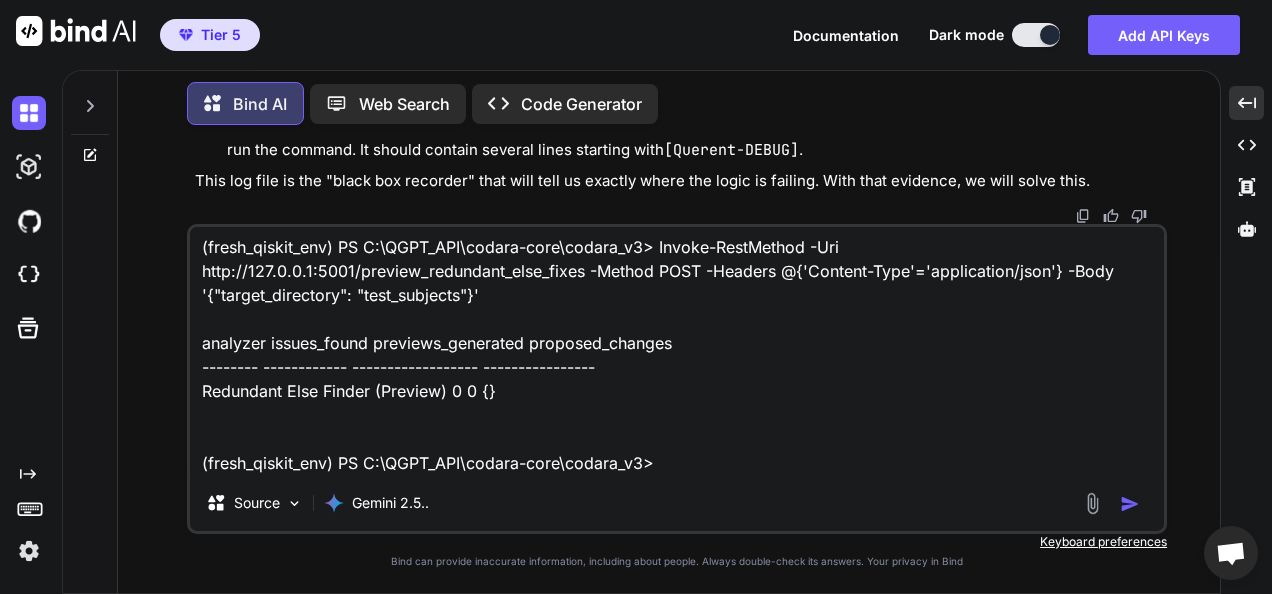 scroll, scrollTop: 76, scrollLeft: 0, axis: vertical 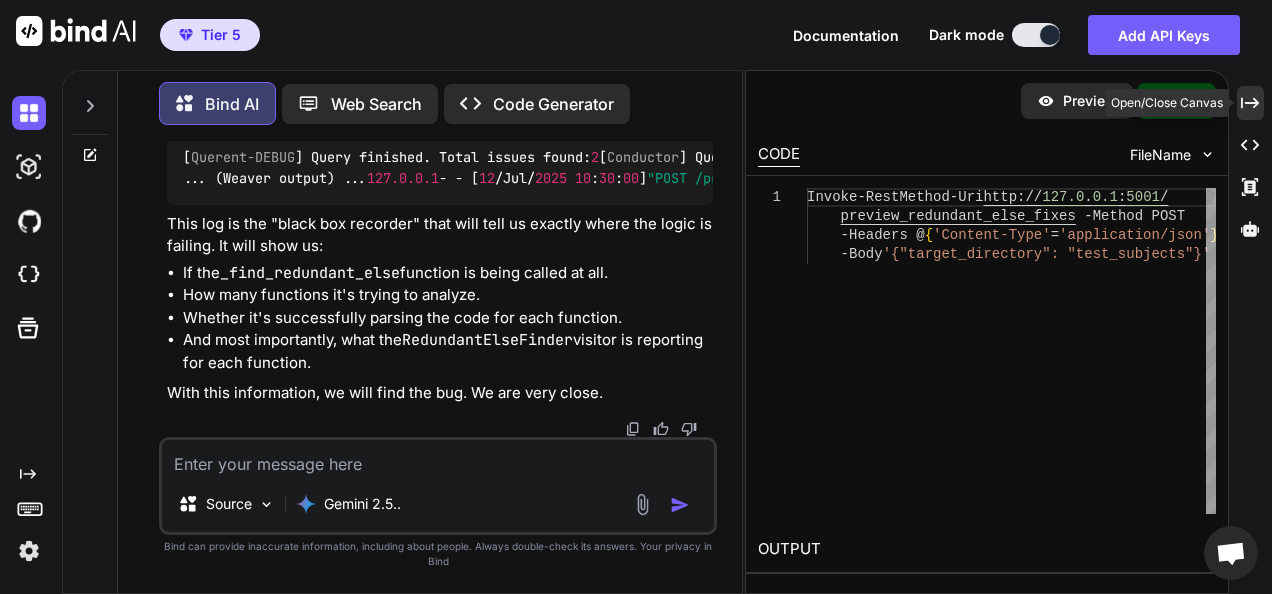 click 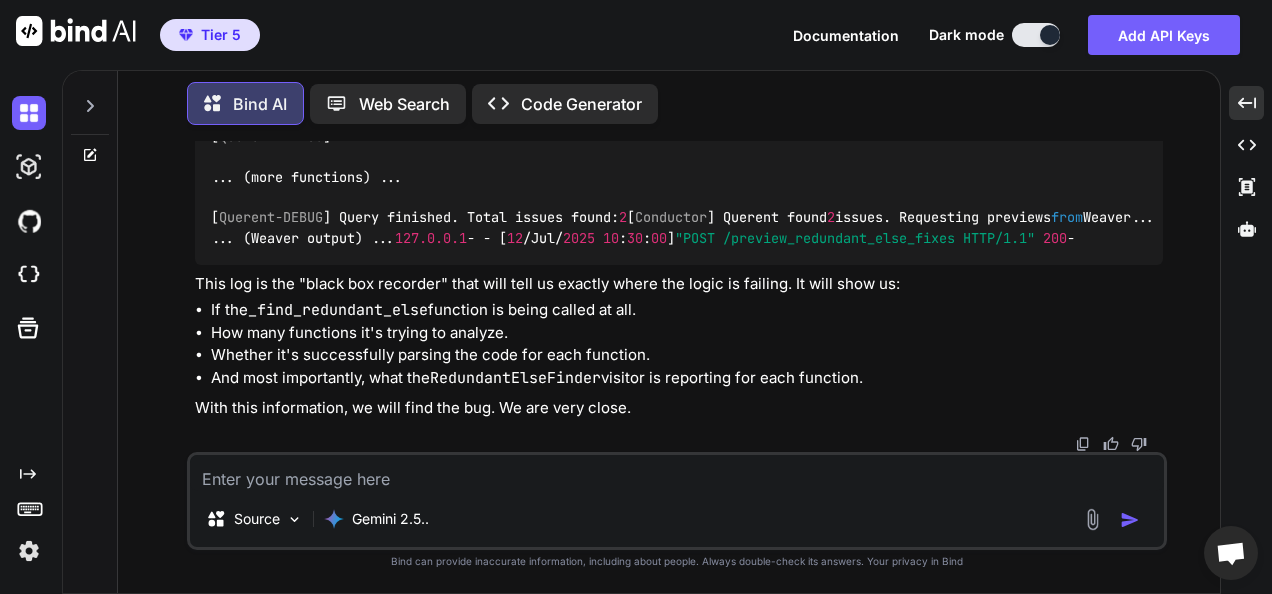 scroll, scrollTop: 121619, scrollLeft: 0, axis: vertical 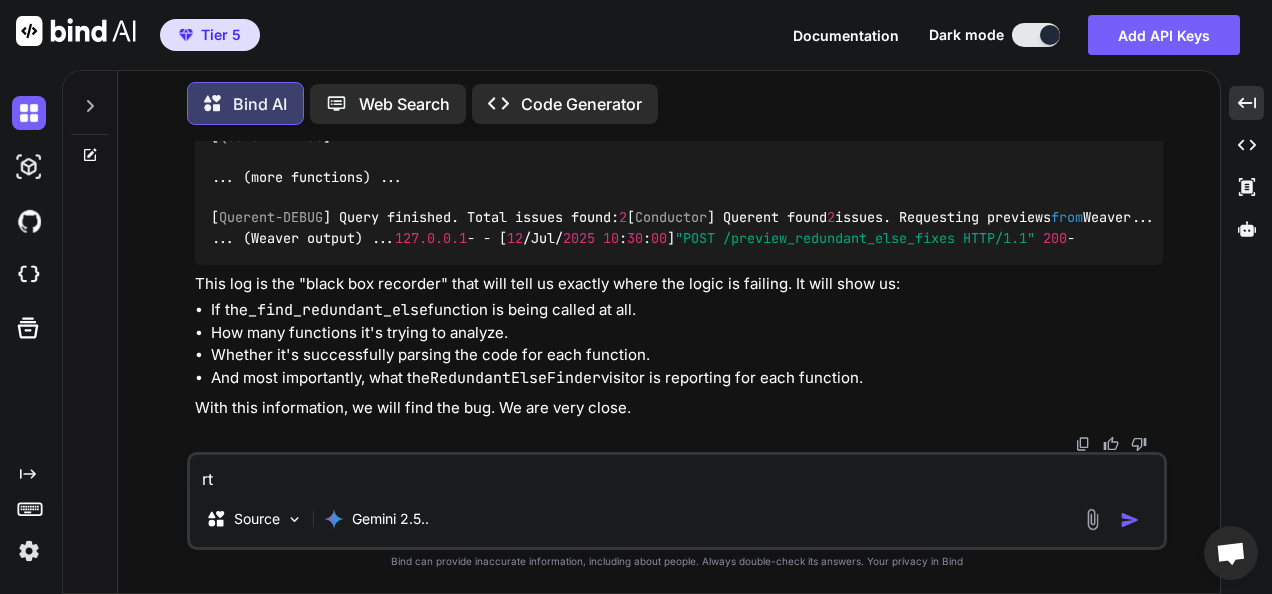 type on "r" 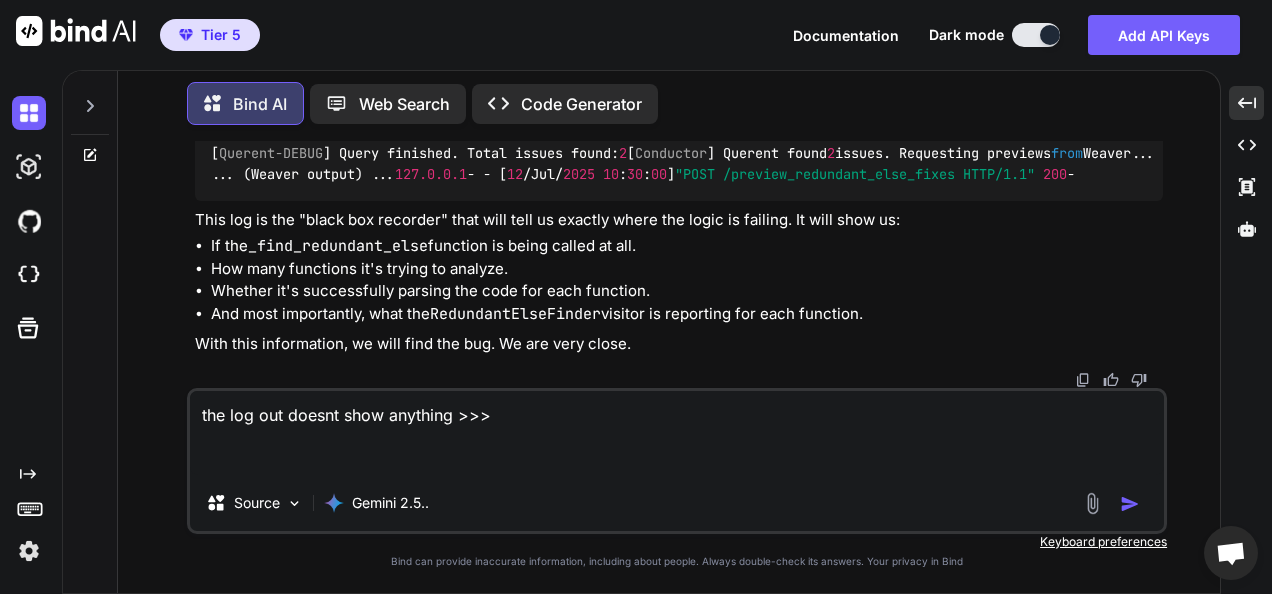 paste on "([USER] [PATH]) python run_all_services.py
--- Project Root (PYTHONPATH): [PATH]
--- Python Executable: [PATH]
--- Starting all Codara microservices ---
Launched Phase 1: Conductor on port 5001 with PID: 33460
Launched Phase 2: Comprehension on port 5002 with PID: 9424
Launched Phase 3: Weaver on port 5003 with PID: 30904
Launched Phase 4: Querent on port 5004 with PID: 25968
Launched Phase 5: Generator on port 5005 with PID: 36484
--- All services are running. Press Ctrl+C to stop. ---
--- System is ready to accept requests. ---" 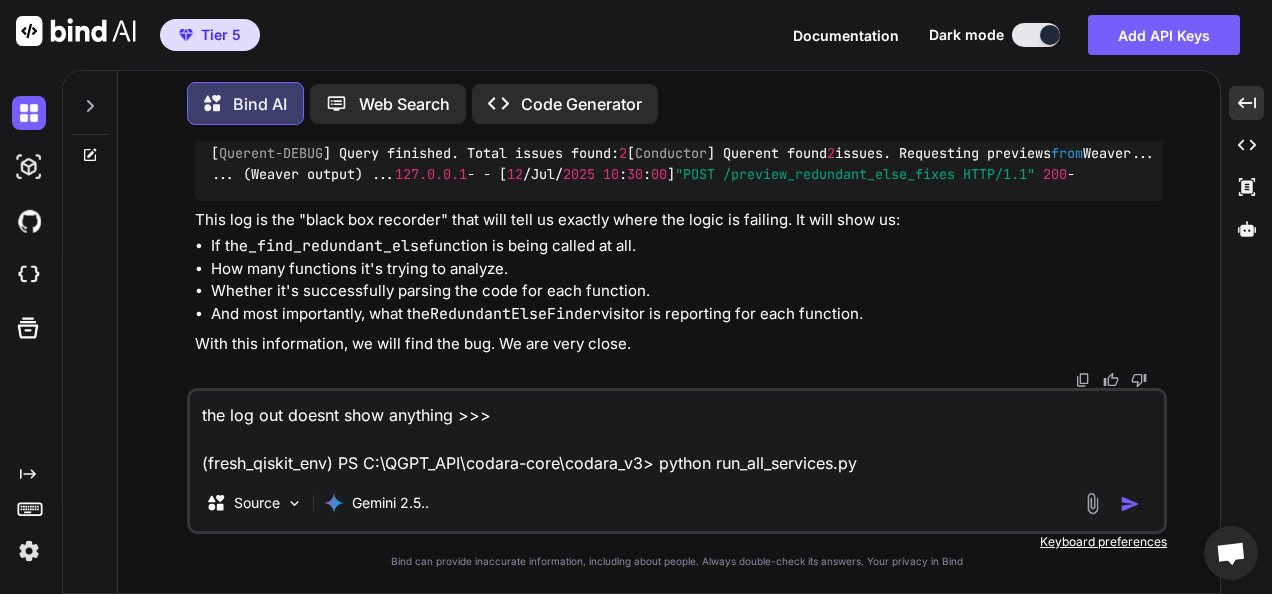 scroll, scrollTop: 145, scrollLeft: 0, axis: vertical 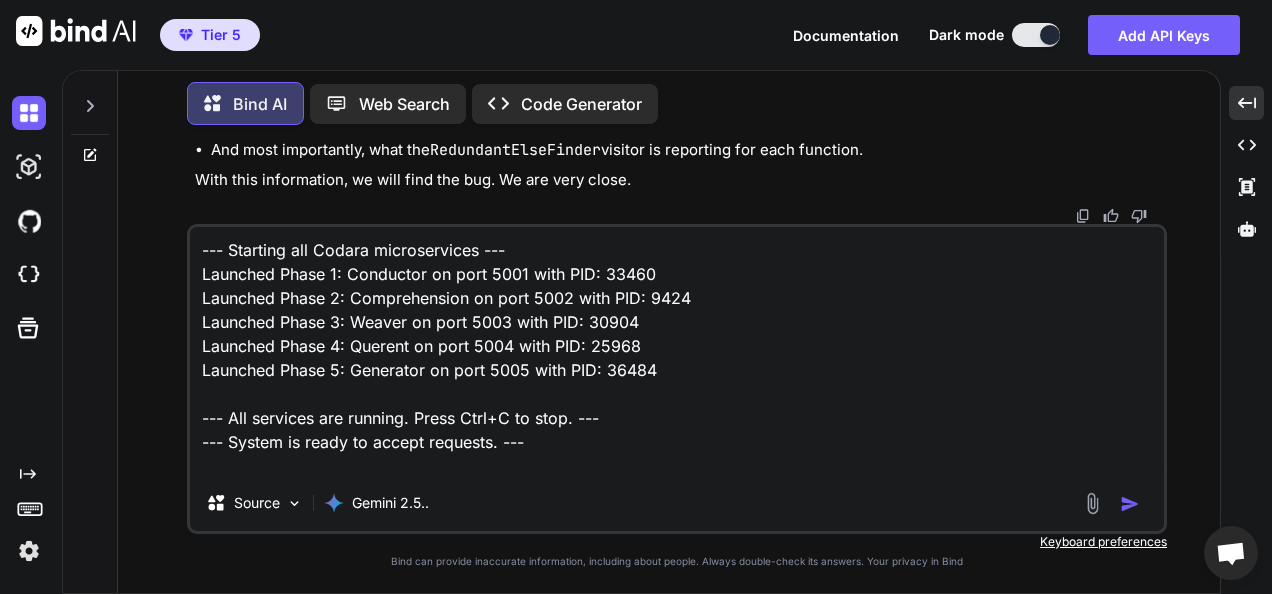 click on "the log out doesnt show anything >>>
(fresh_qiskit_env) PS C:\QGPT_API\codara-core\codara_v3> python run_all_services.py
--- Project Root (PYTHONPATH): C:\QGPT_API\codara-core\codara_v3
--- Python Executable: C:\Users\saxom\fresh_qiskit_env\Scripts\python.exe
--- Starting all Codara microservices ---
Launched Phase 1: Conductor on port 5001 with PID: 33460
Launched Phase 2: Comprehension on port 5002 with PID: 9424
Launched Phase 3: Weaver on port 5003 with PID: 30904
Launched Phase 4: Querent on port 5004 with PID: 25968
Launched Phase 5: Generator on port 5005 with PID: 36484
--- All services are running. Press Ctrl+C to stop. ---
--- System is ready to accept requests. ---" at bounding box center (677, 351) 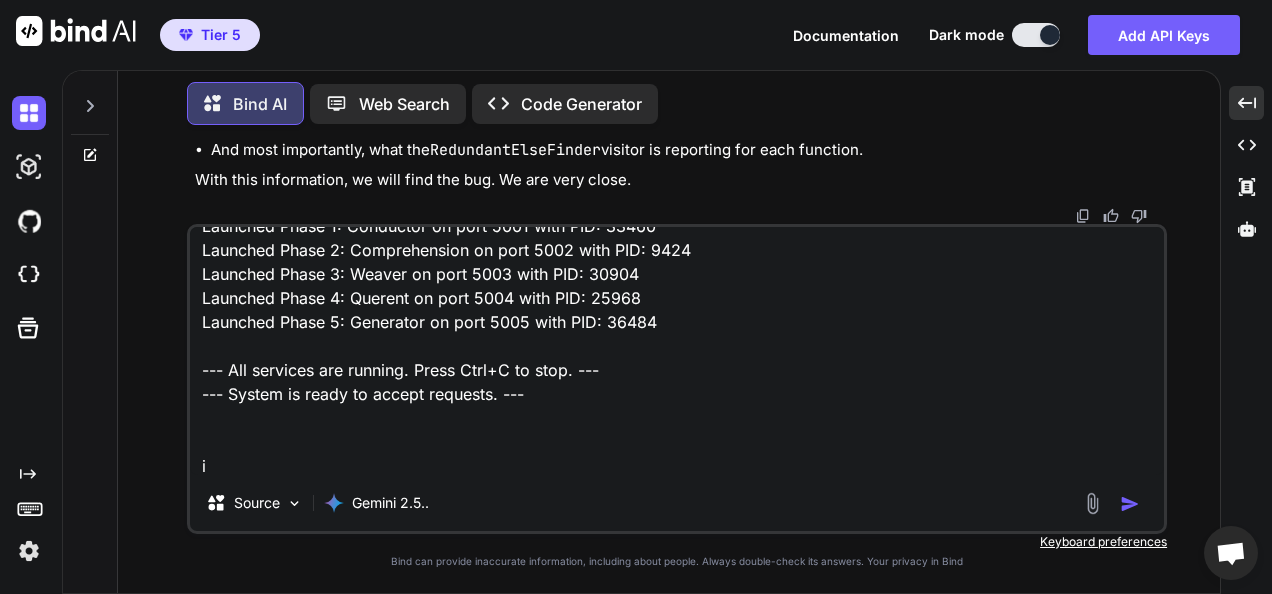 scroll, scrollTop: 193, scrollLeft: 0, axis: vertical 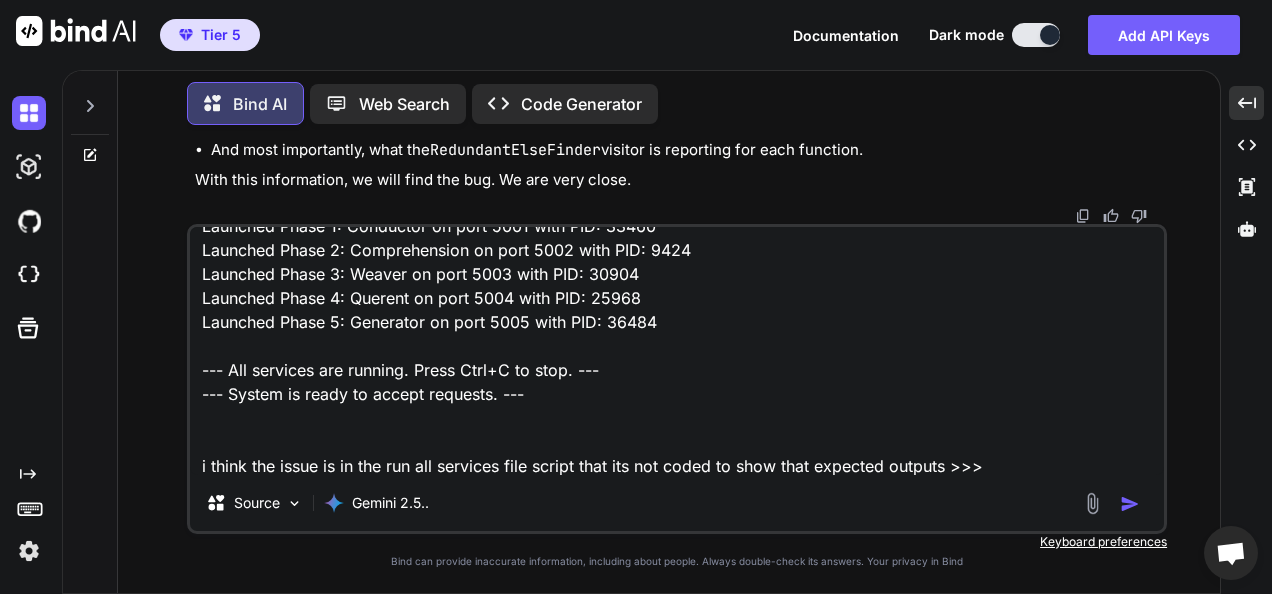 paste on "# run_all_services.py (Corrected Version)
import subprocess
import os
import sys
import atexit
# --- Configuration ---
SERVICES = {
"conductor": 5001,
"comprehension": 5002,
"weaver": 5003,
"querent": 5004,
"generator": 5005,  # <-- ADD THIS LINE
}
# --- State ---
processes = []
def cleanup():
print("\n--- Shutting down all services ---")
for p in processes:
p.terminate()
for p in processes:
p.wait()
print("--- All services stopped. ---")
atexit.register(cleanup)
# --- Main Execution ---
if __name__ == "__main__":
project_root = os.path.dirname(os.path.abspath(__file__))
python_executable = sys.executable
print(f"--- Project Root (PYTHONPATH): {project_root}")
print(f"--- Python Executable: {python_executable}")
print("\n--- Starting all Codara microservices ---")
for i, (service_name, port) in enumerate(SERVICES.items()):
env = os.environ.copy()
env["PYTHONPATH"] = project_root
env["FLASK_APP"] = ..." 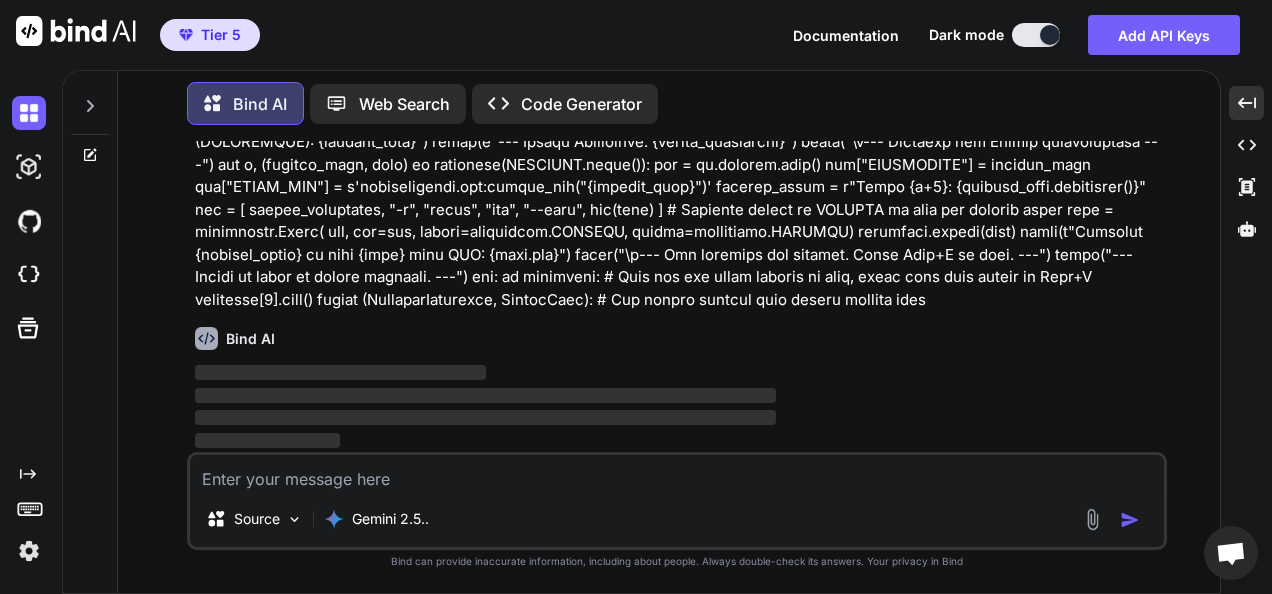 scroll, scrollTop: 0, scrollLeft: 0, axis: both 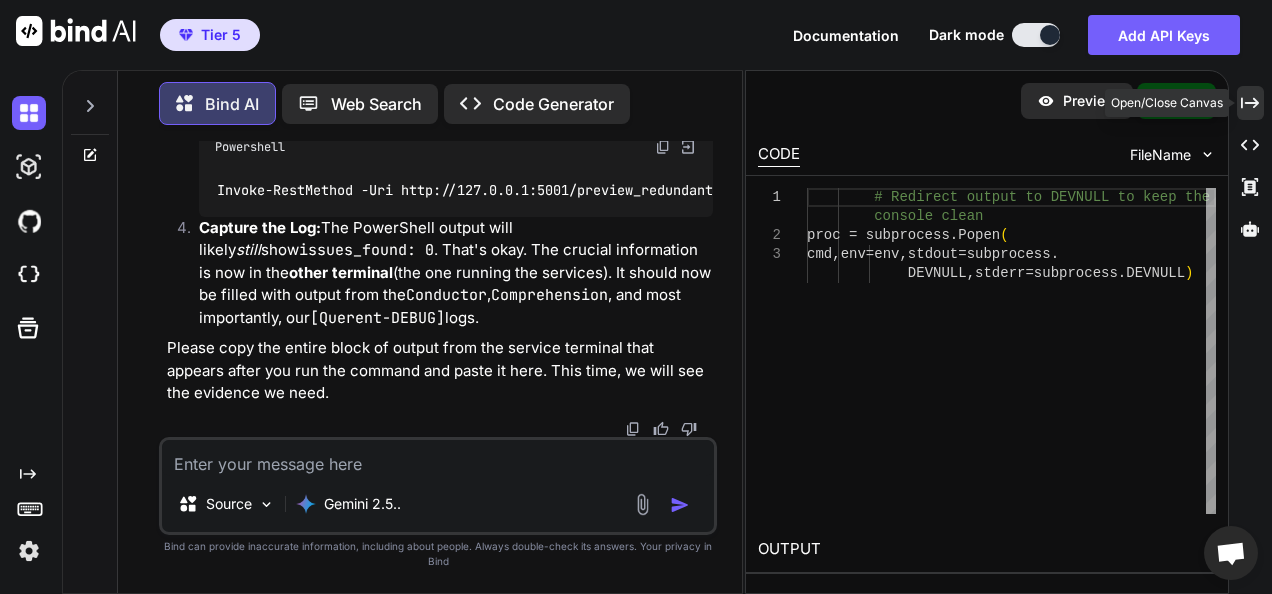 type 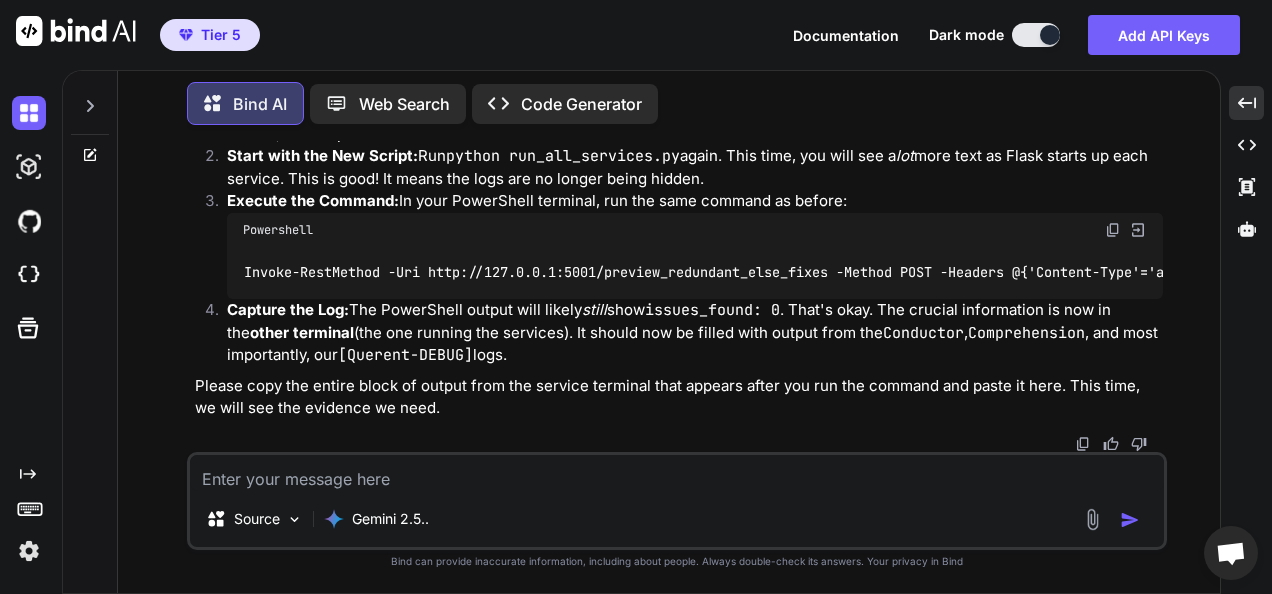 scroll, scrollTop: 123812, scrollLeft: 0, axis: vertical 